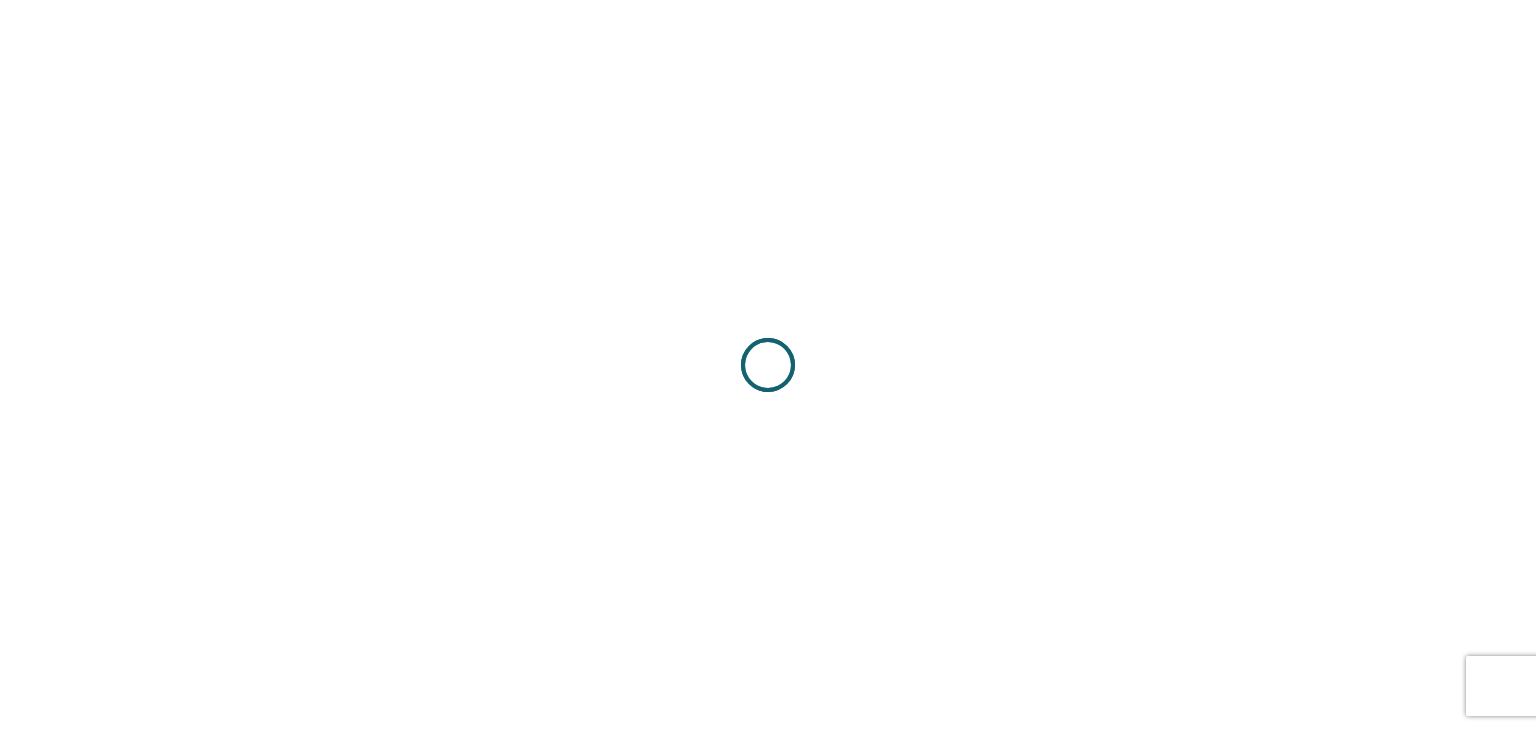 scroll, scrollTop: 0, scrollLeft: 0, axis: both 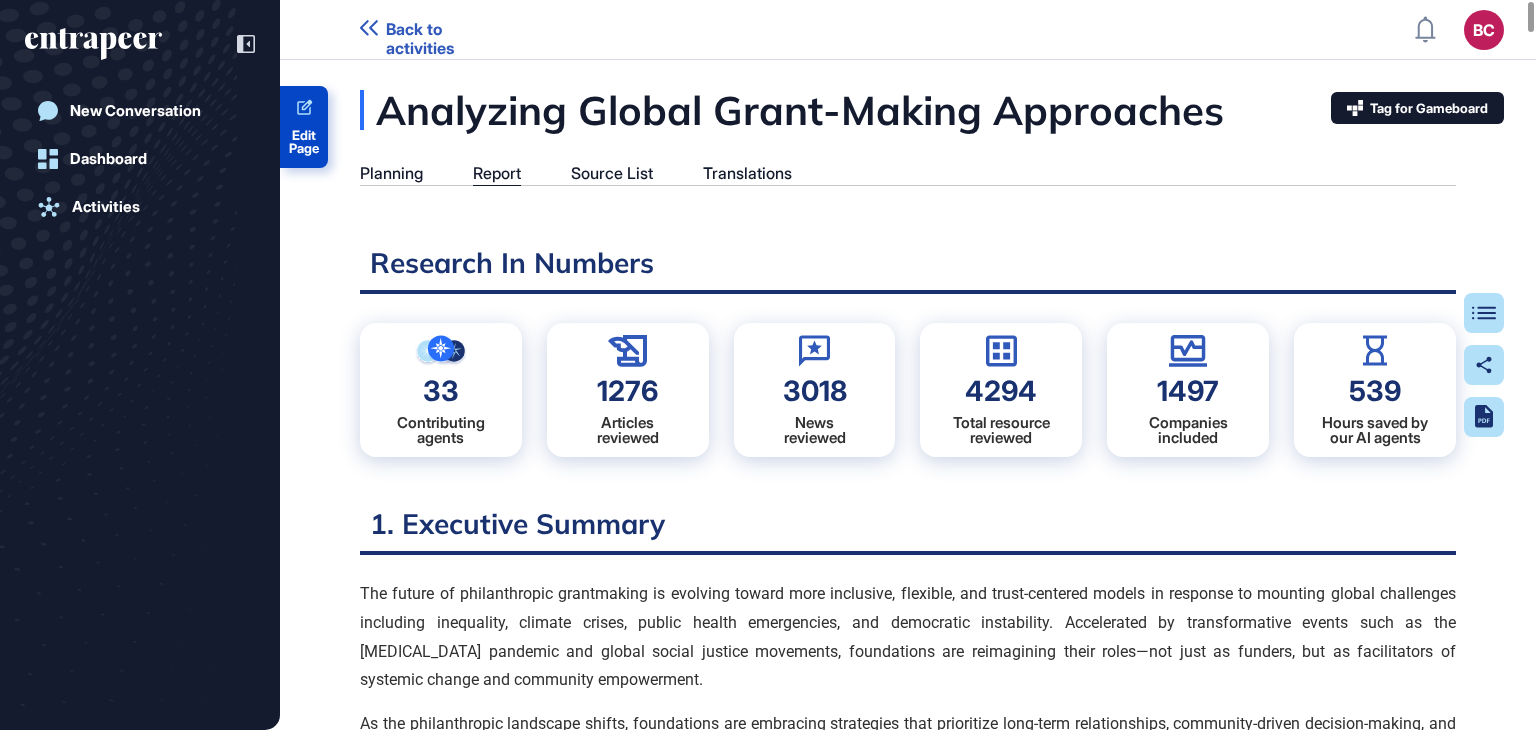 click on "Edit Page" at bounding box center (304, 142) 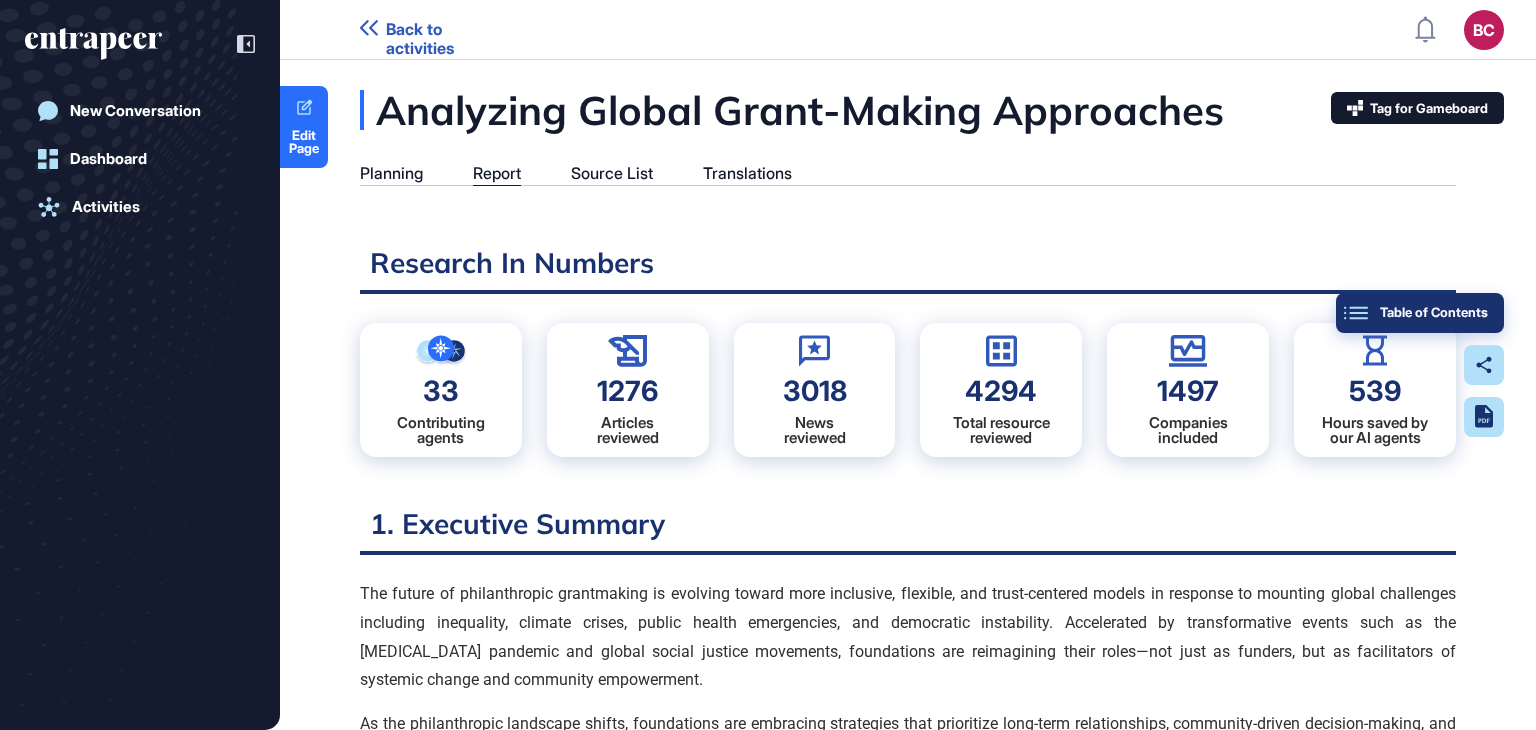 click on "Table of Contents" at bounding box center [1420, 313] 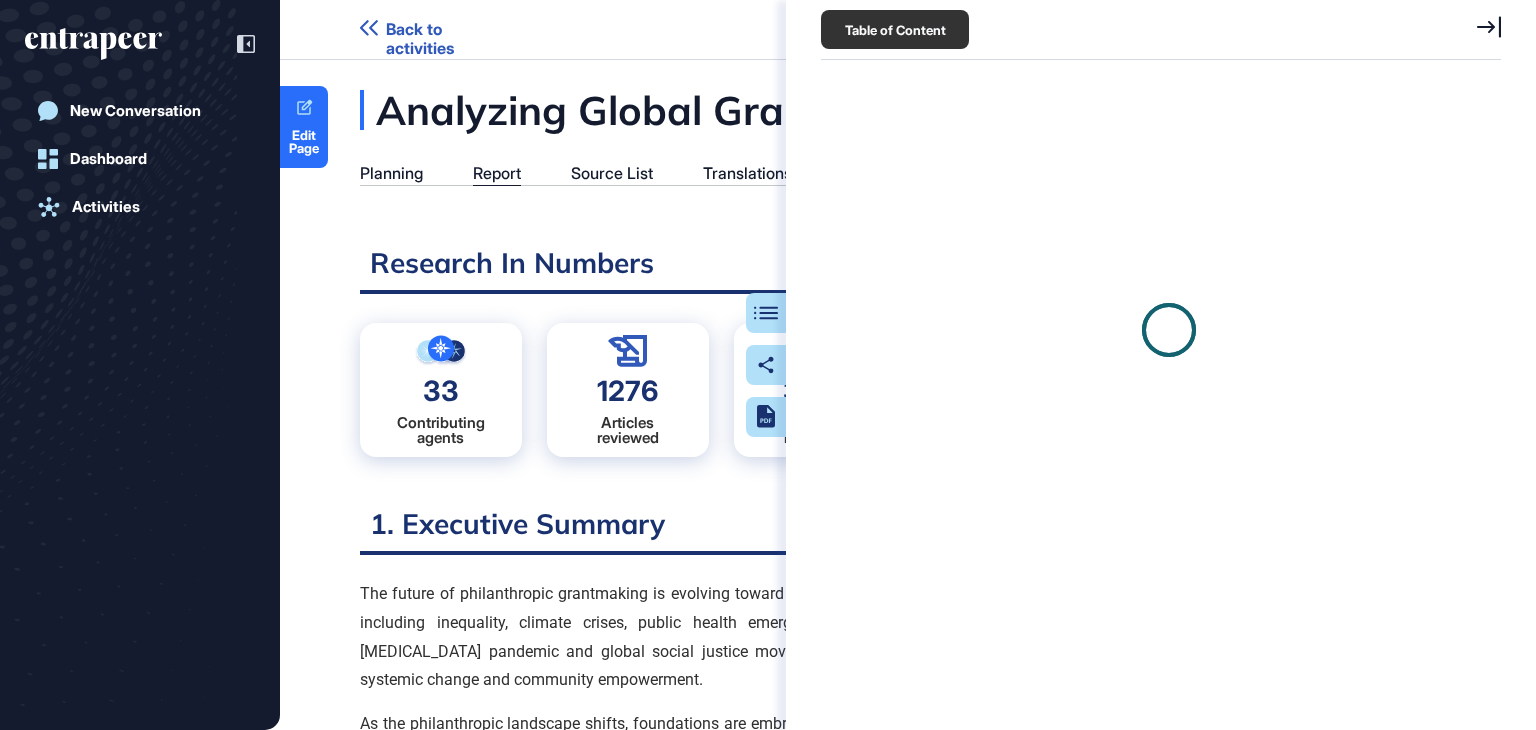 scroll, scrollTop: 629, scrollLeft: 684, axis: both 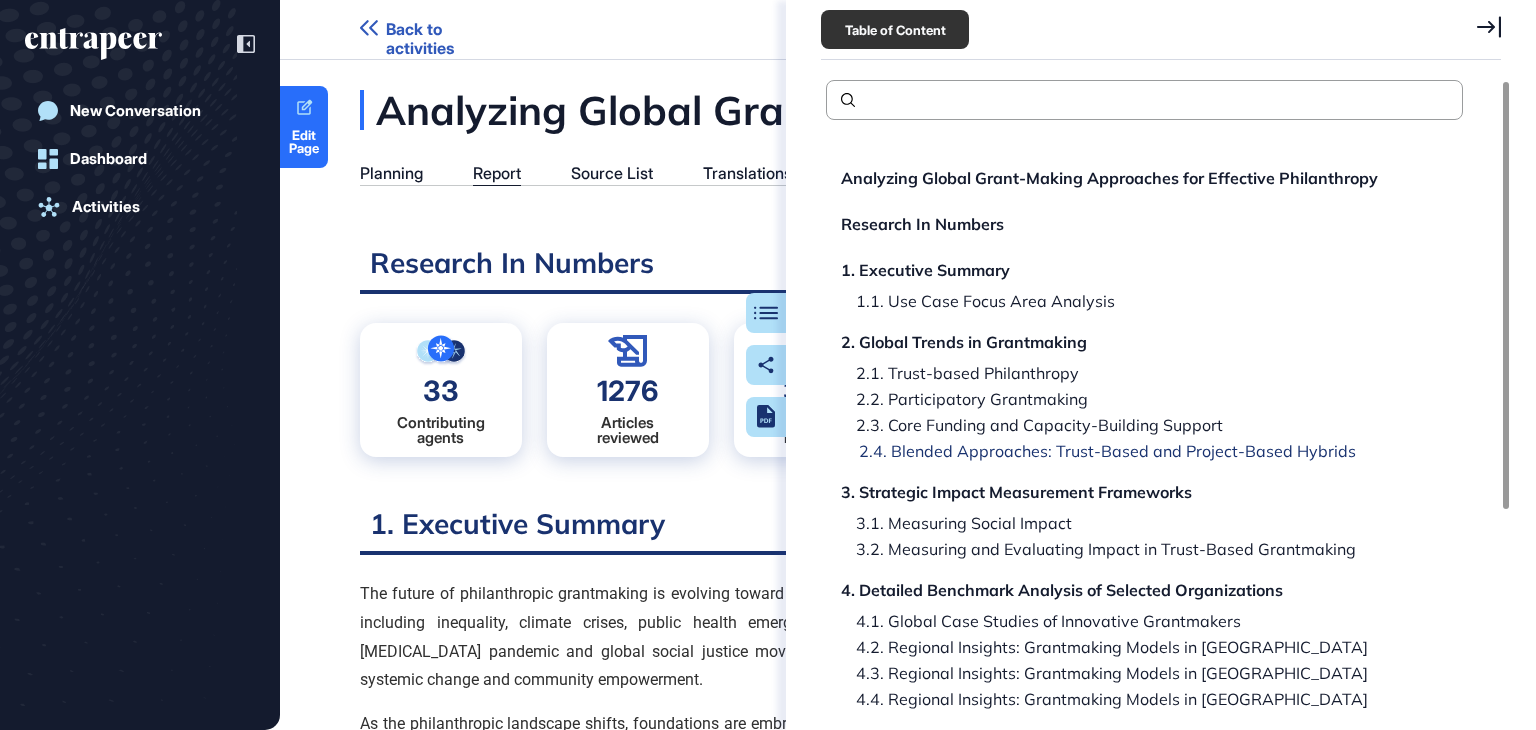 click on "2.4. Blended Approaches: Trust-Based and Project-Based Hybrids" 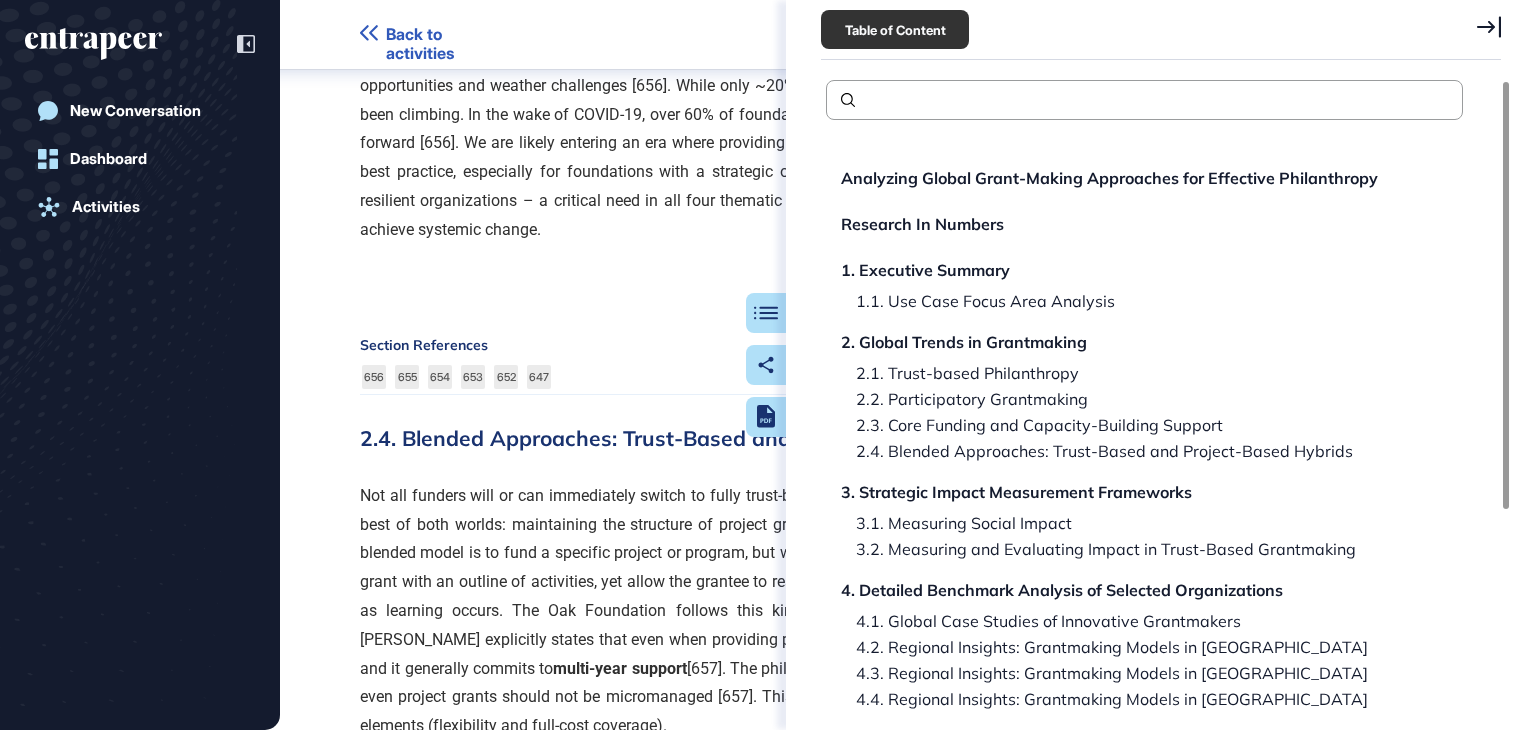 scroll, scrollTop: 20699, scrollLeft: 0, axis: vertical 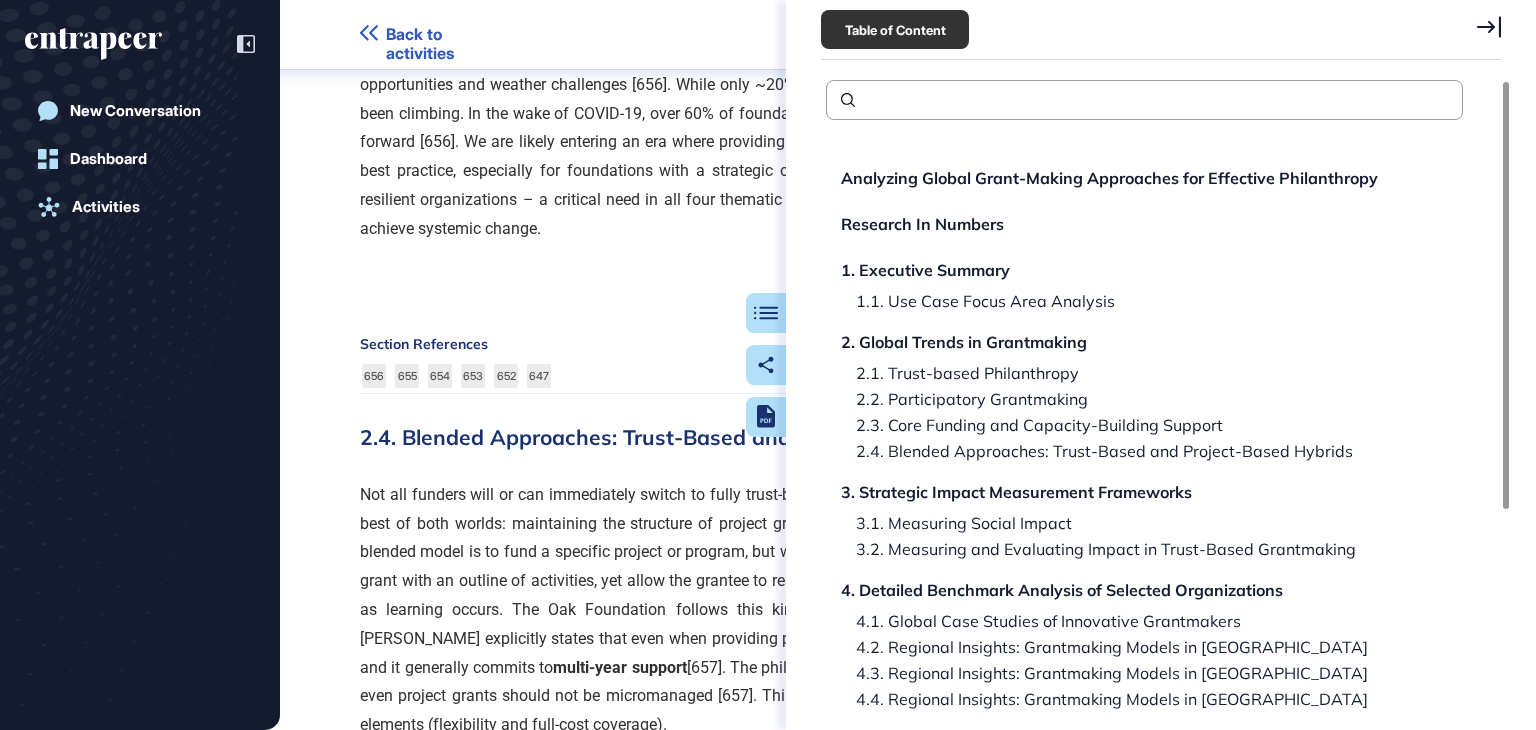 click 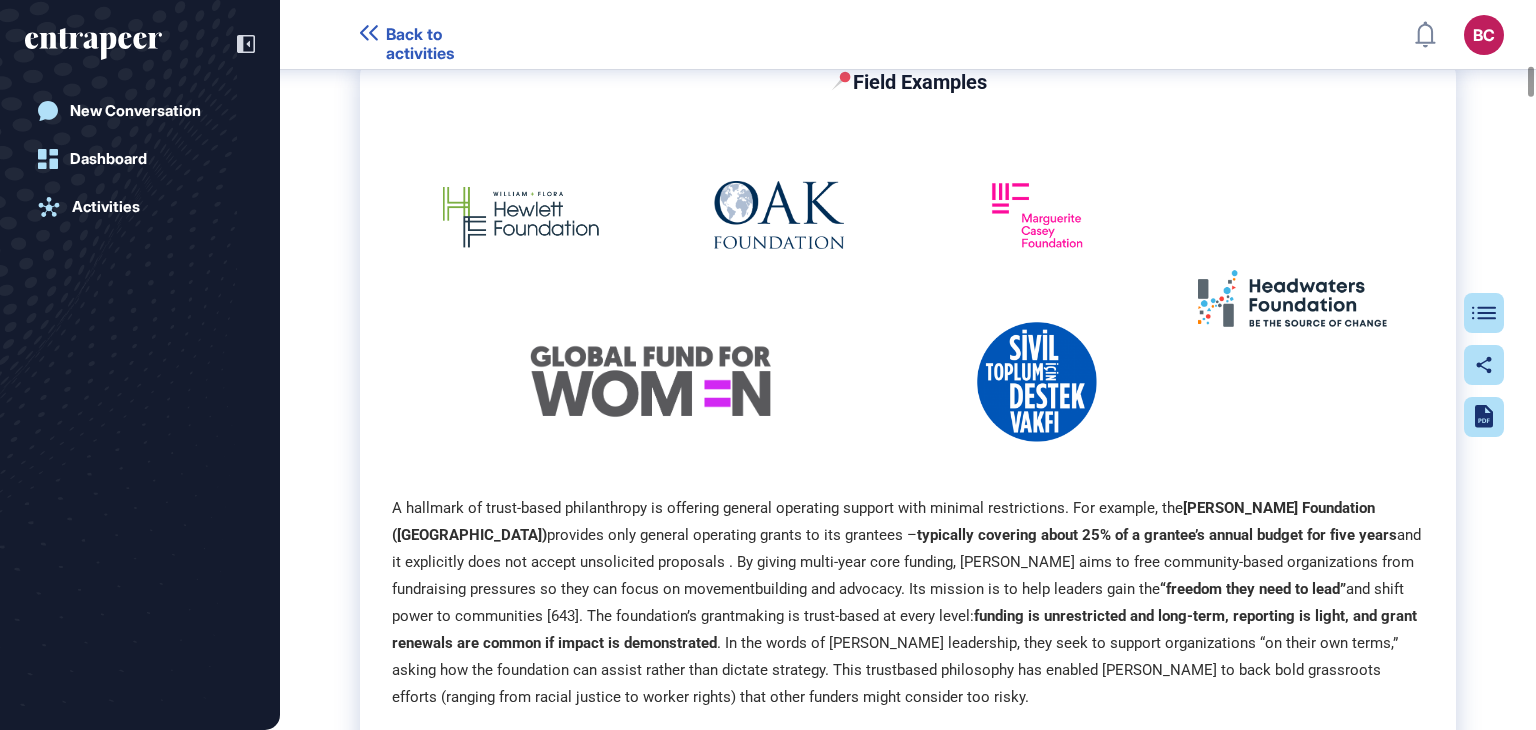 scroll, scrollTop: 15865, scrollLeft: 0, axis: vertical 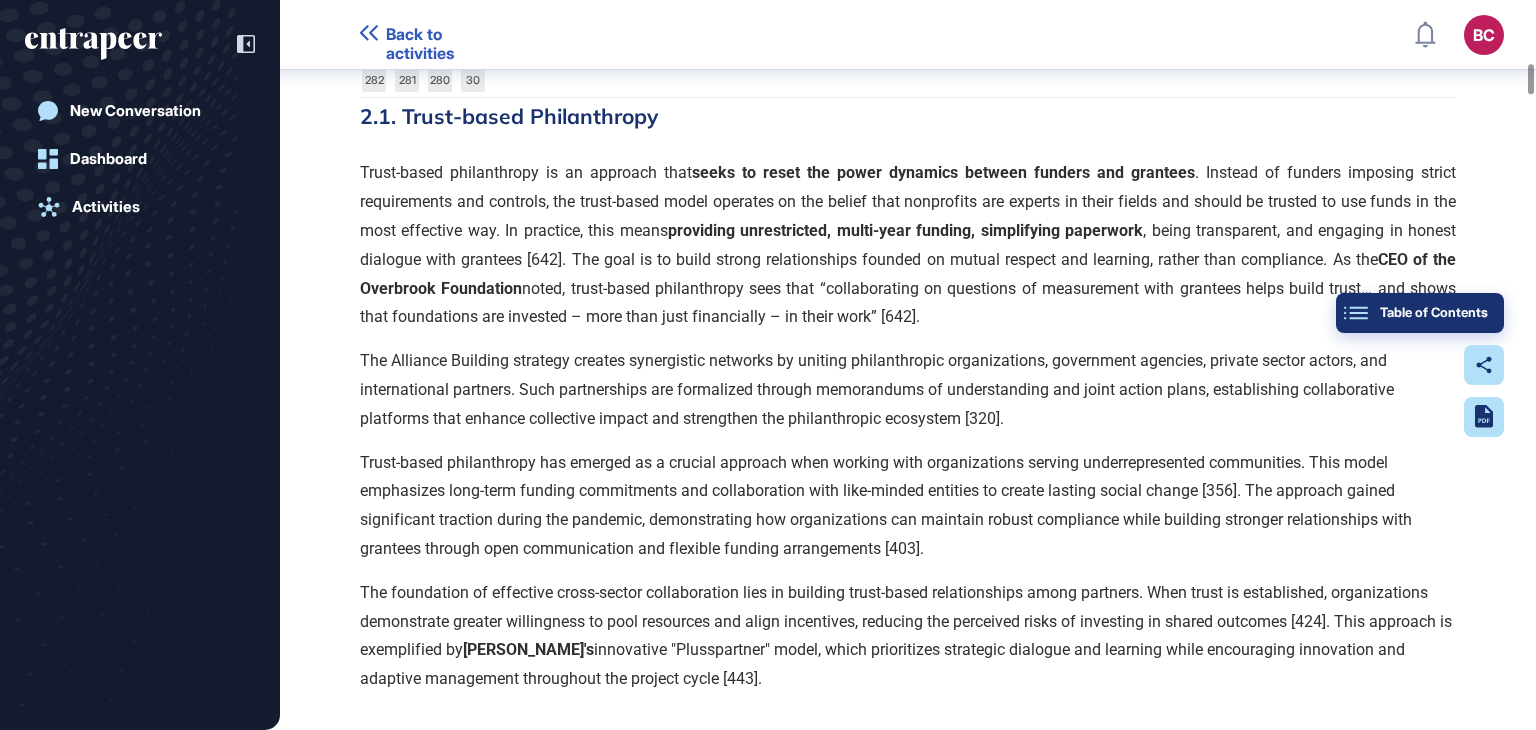 click on "Table of Contents" at bounding box center [1420, 313] 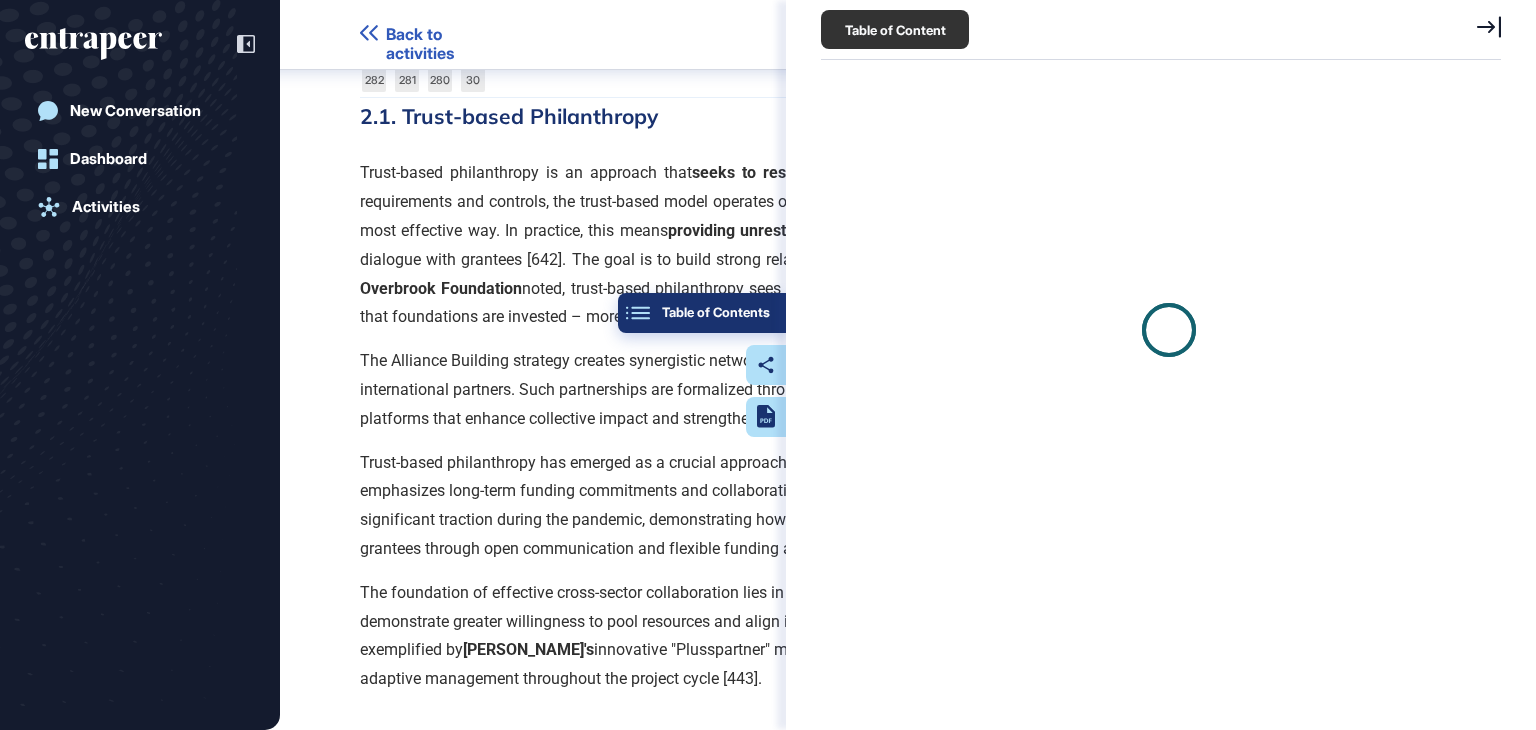 scroll, scrollTop: 629, scrollLeft: 684, axis: both 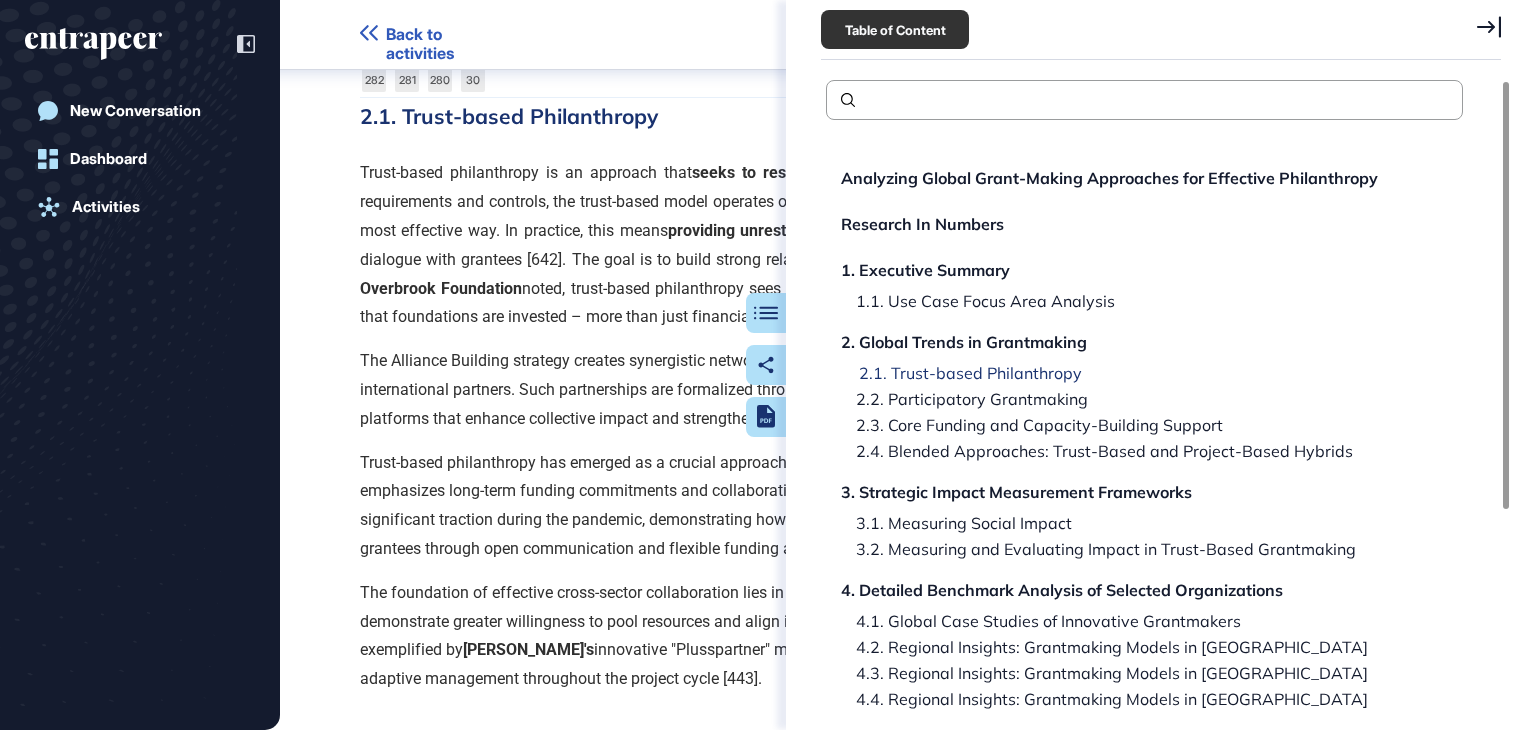 click on "2.1. Trust-based Philanthropy" 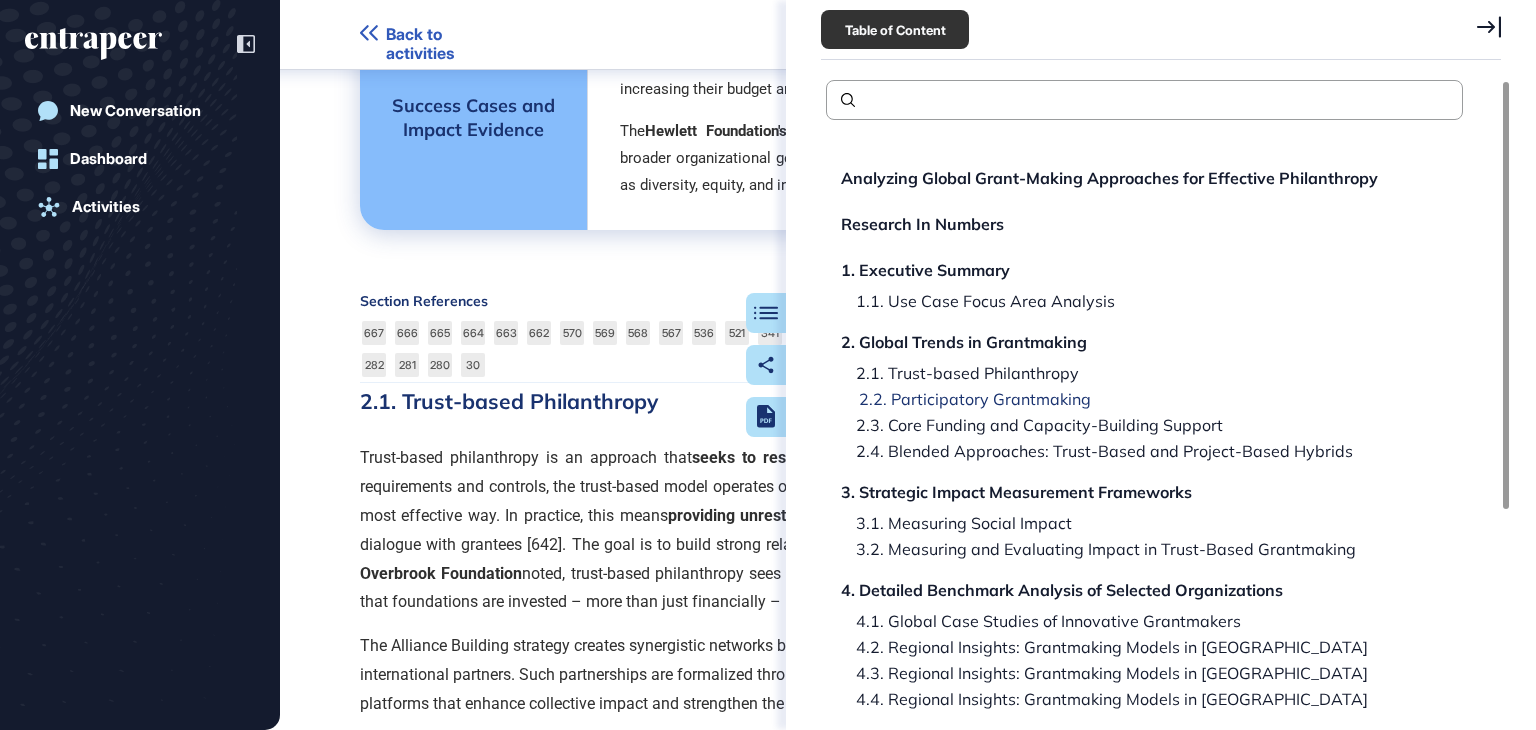 click on "2.2. Participatory Grantmaking" 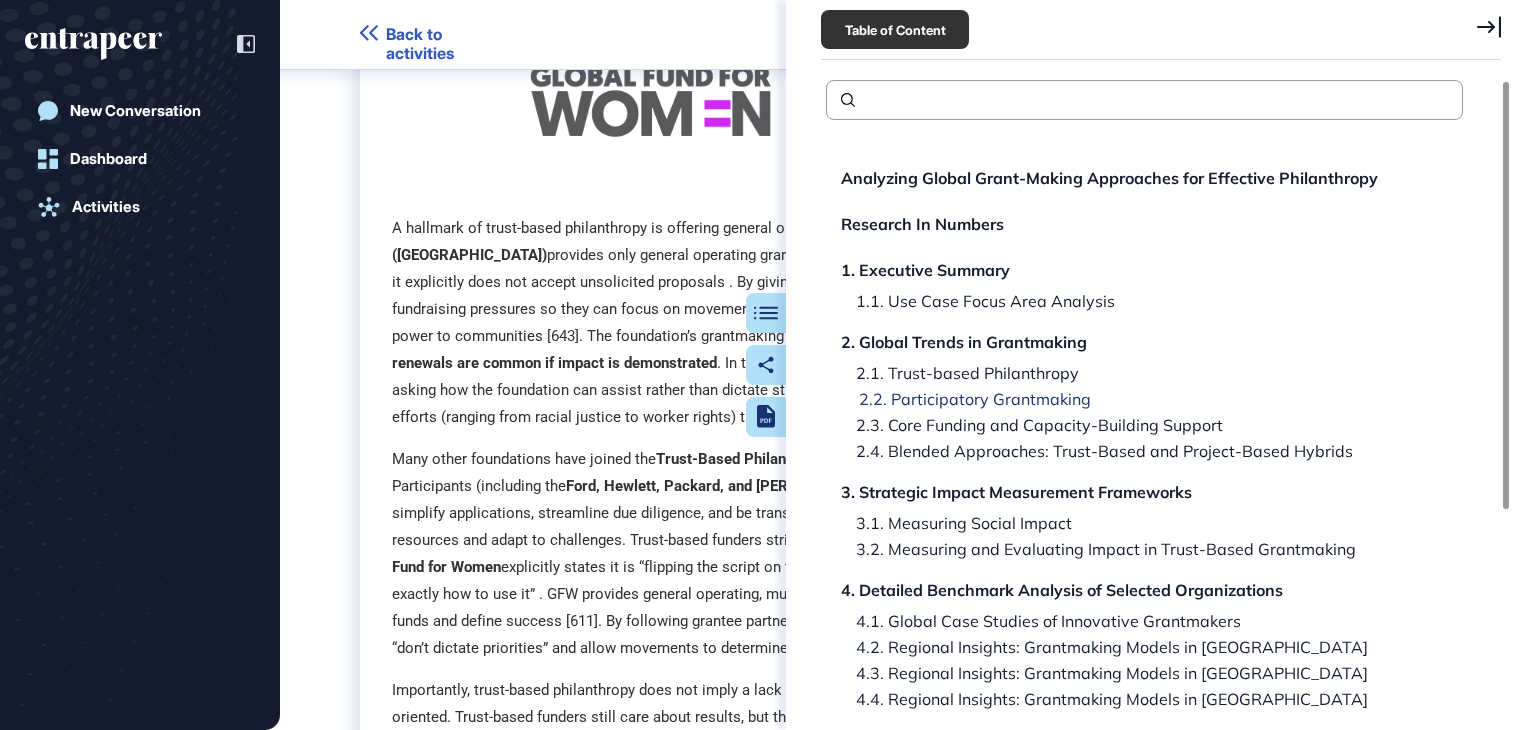 scroll, scrollTop: 17792, scrollLeft: 0, axis: vertical 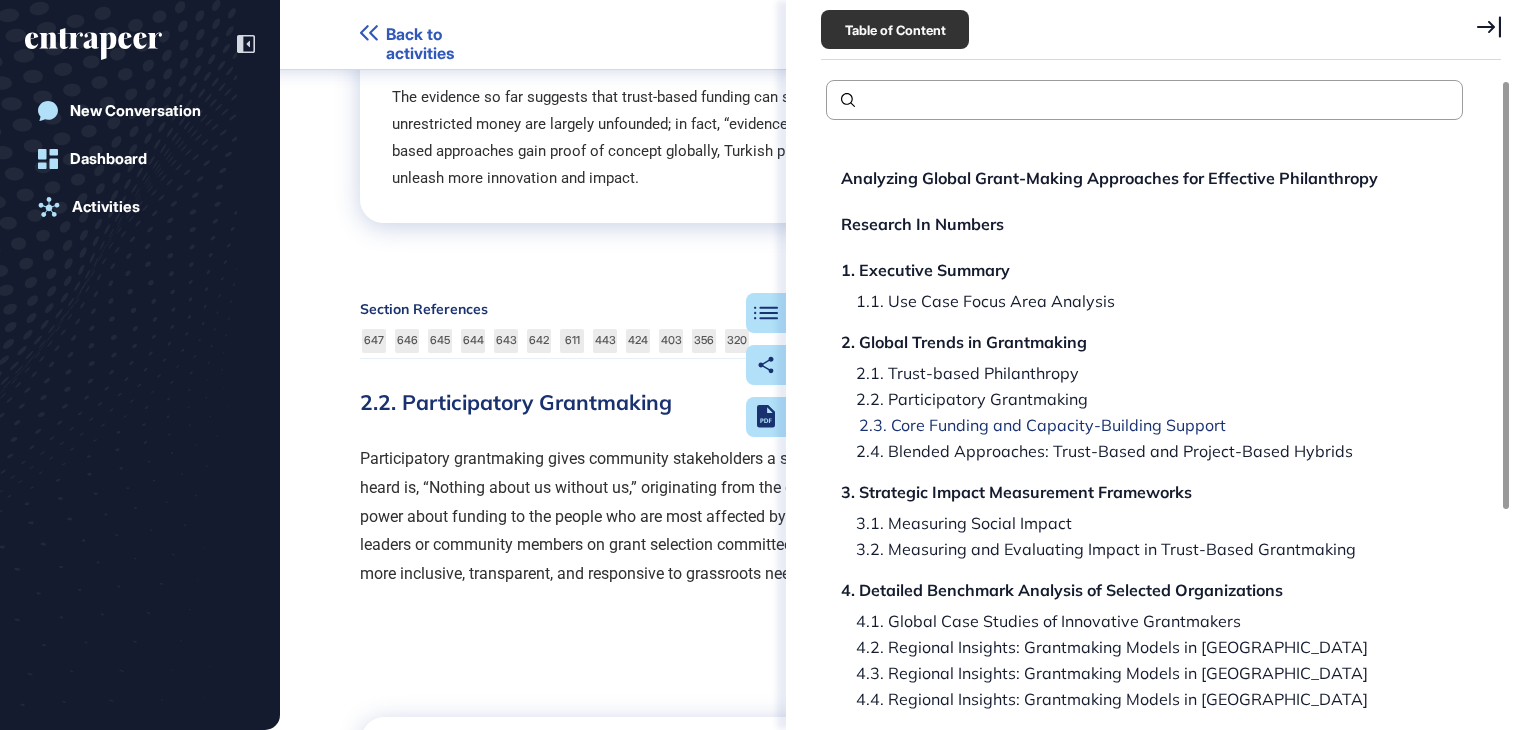 click on "2.3. Core Funding and Capacity-Building Support" 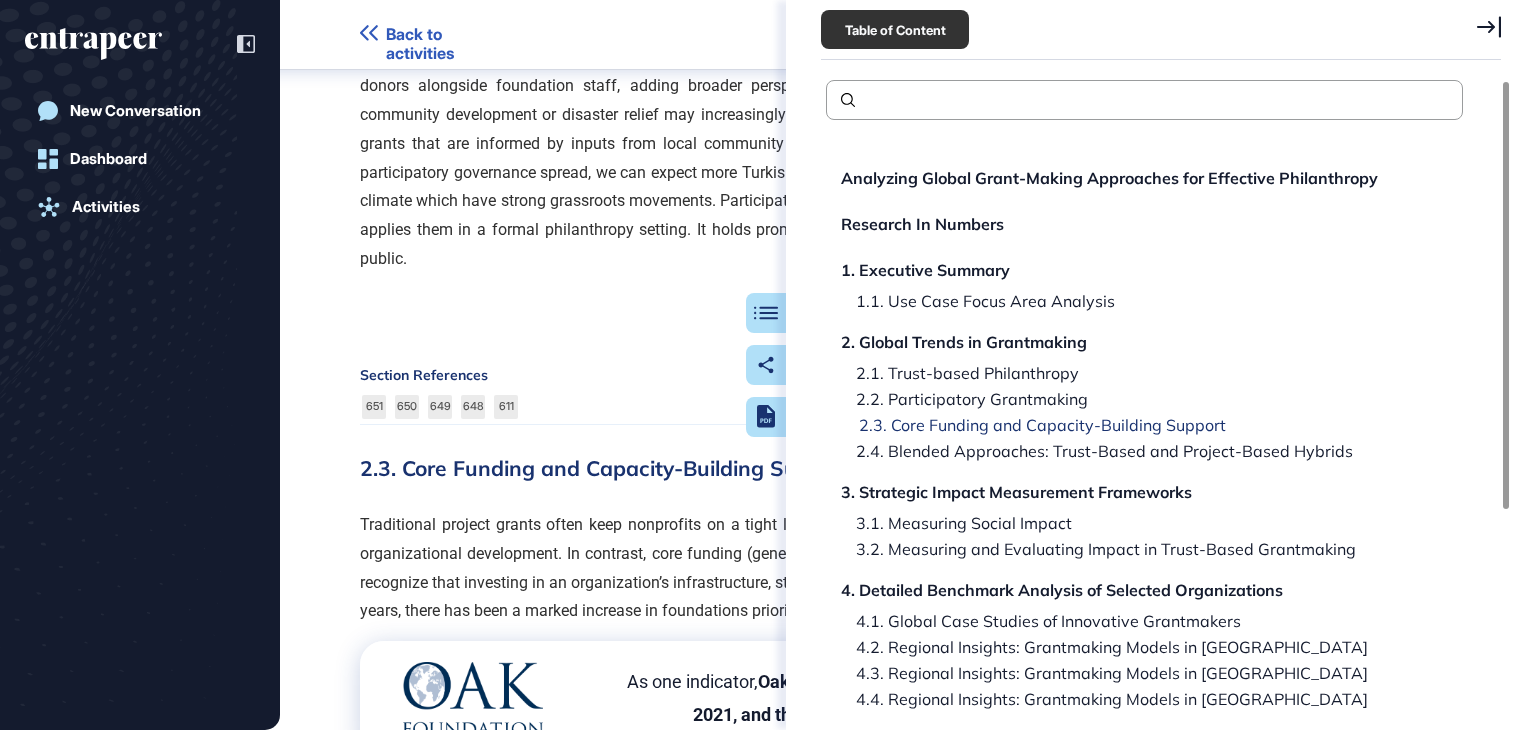 scroll, scrollTop: 19372, scrollLeft: 0, axis: vertical 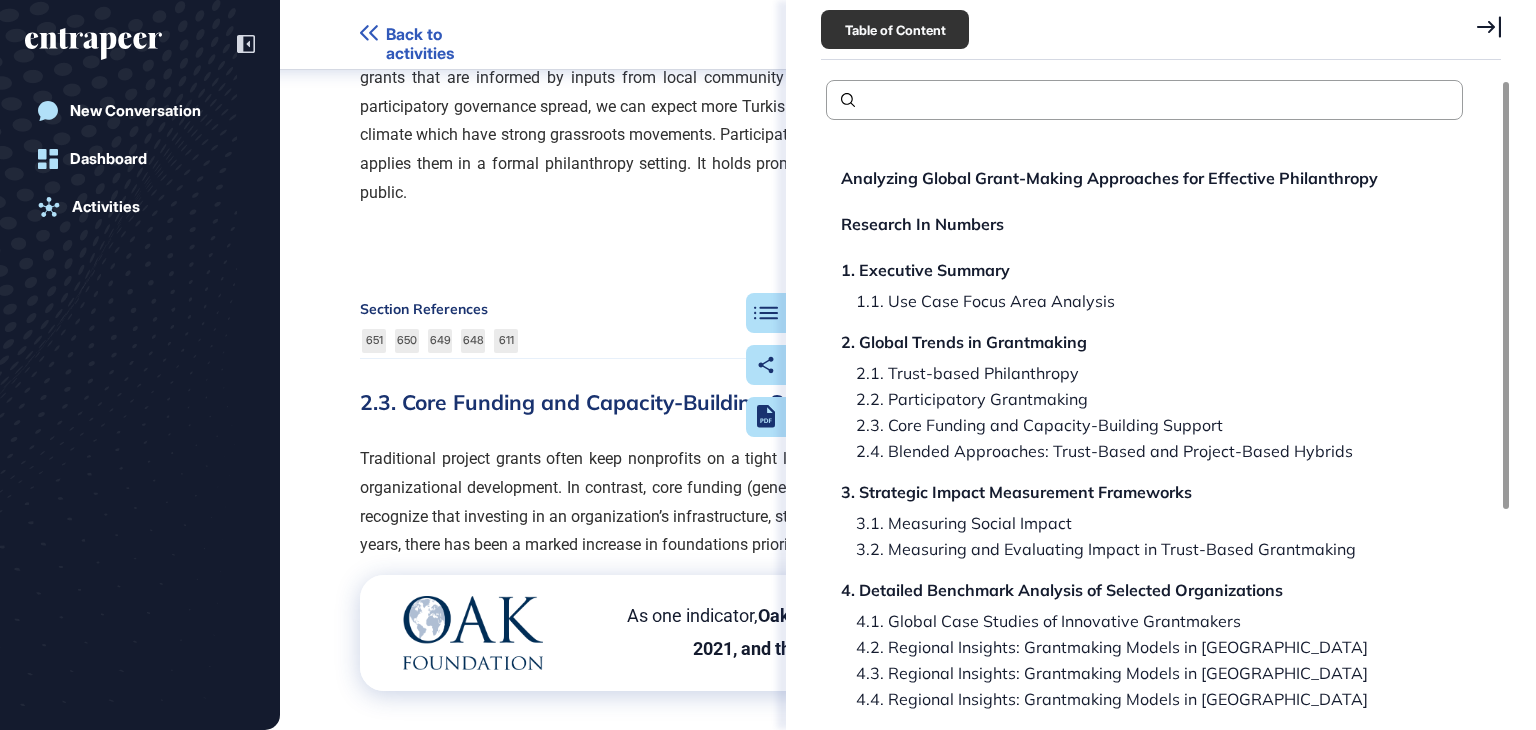 click 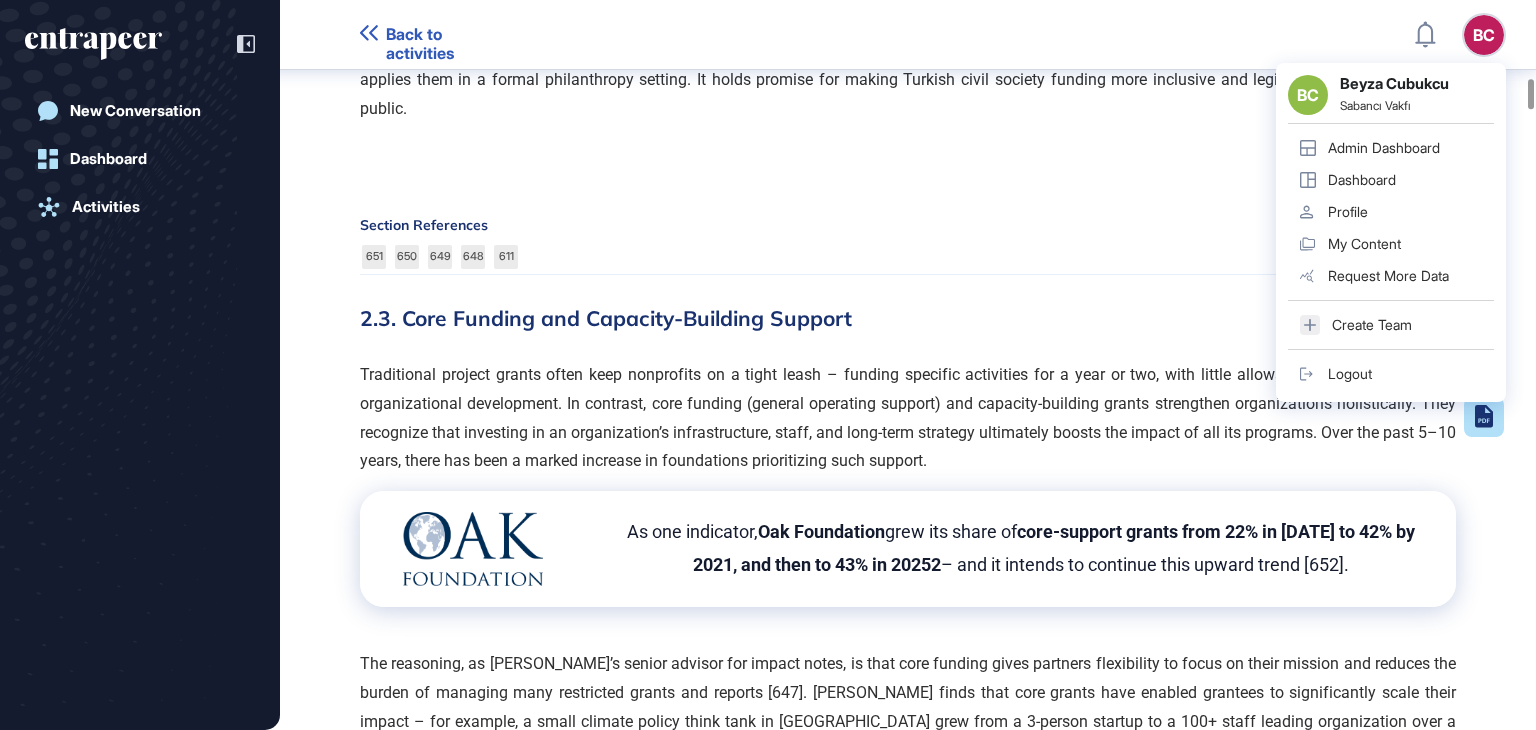scroll, scrollTop: 19372, scrollLeft: 0, axis: vertical 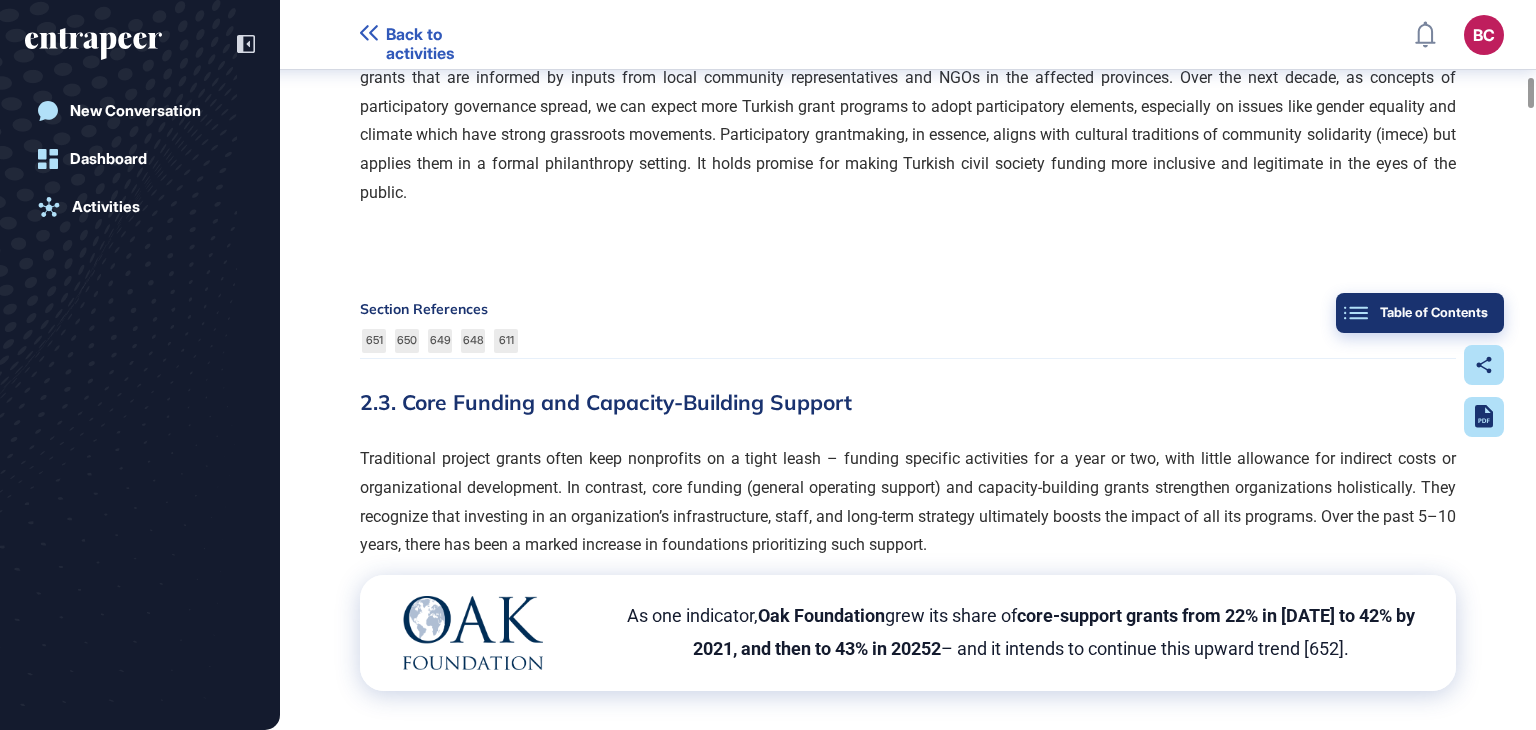 click on "Table of Contents" 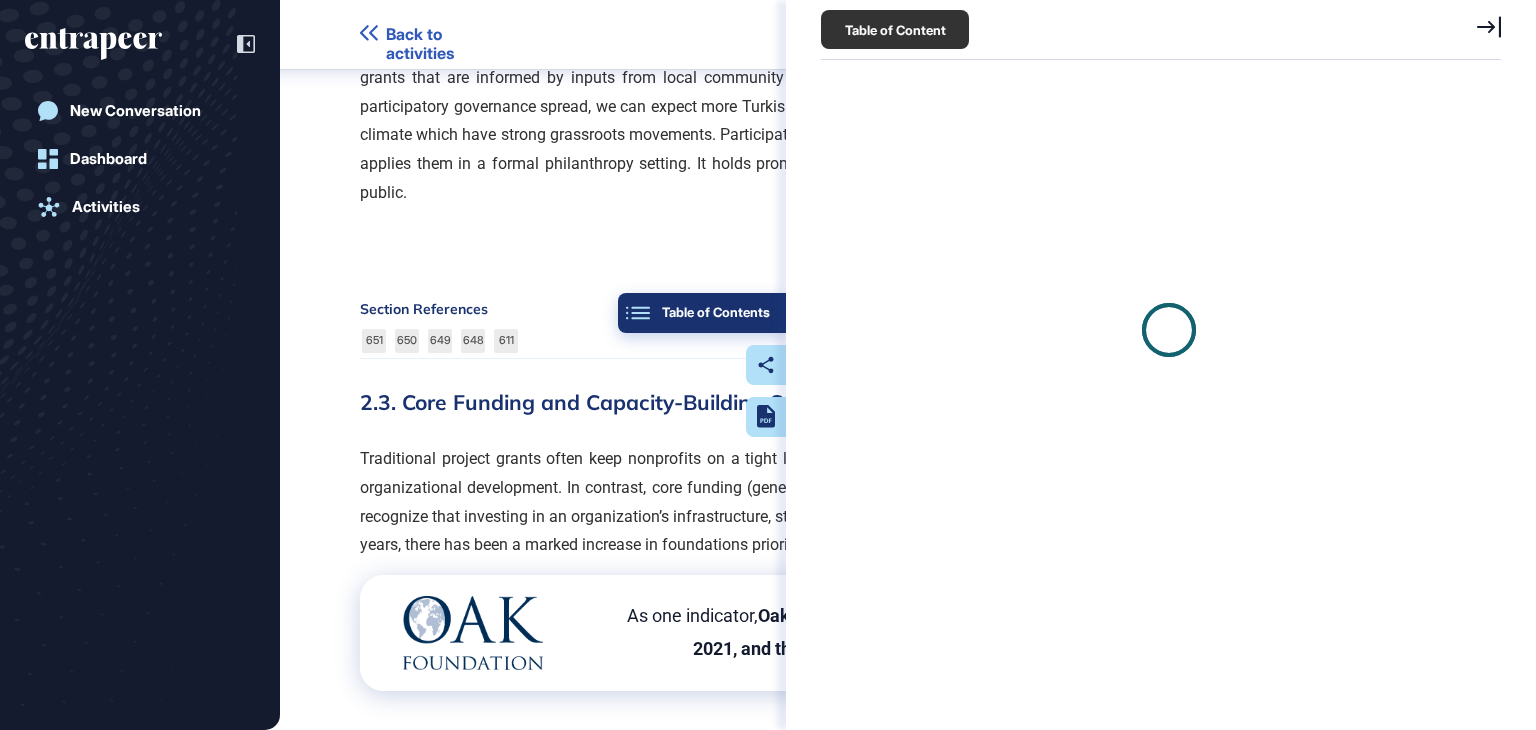 scroll, scrollTop: 629, scrollLeft: 684, axis: both 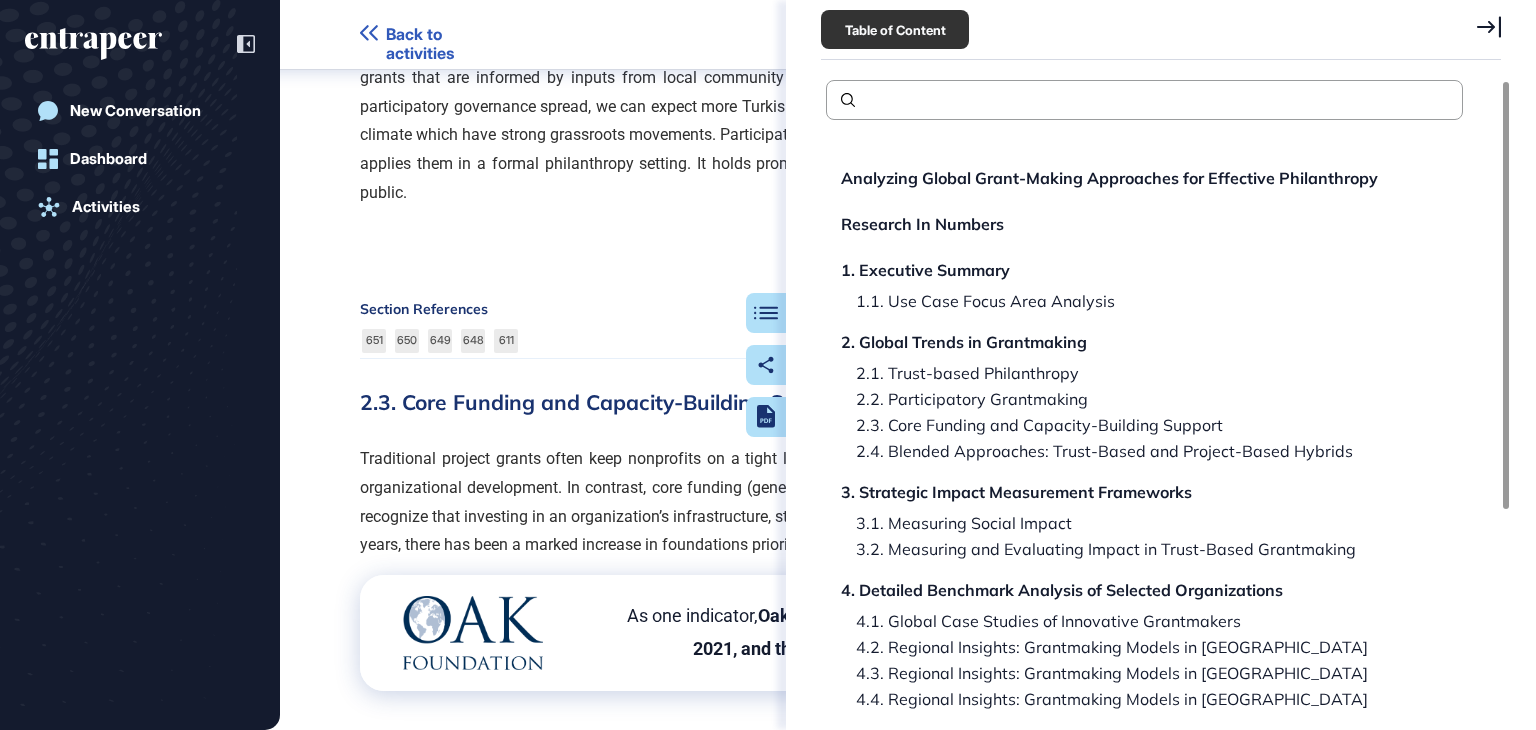 click 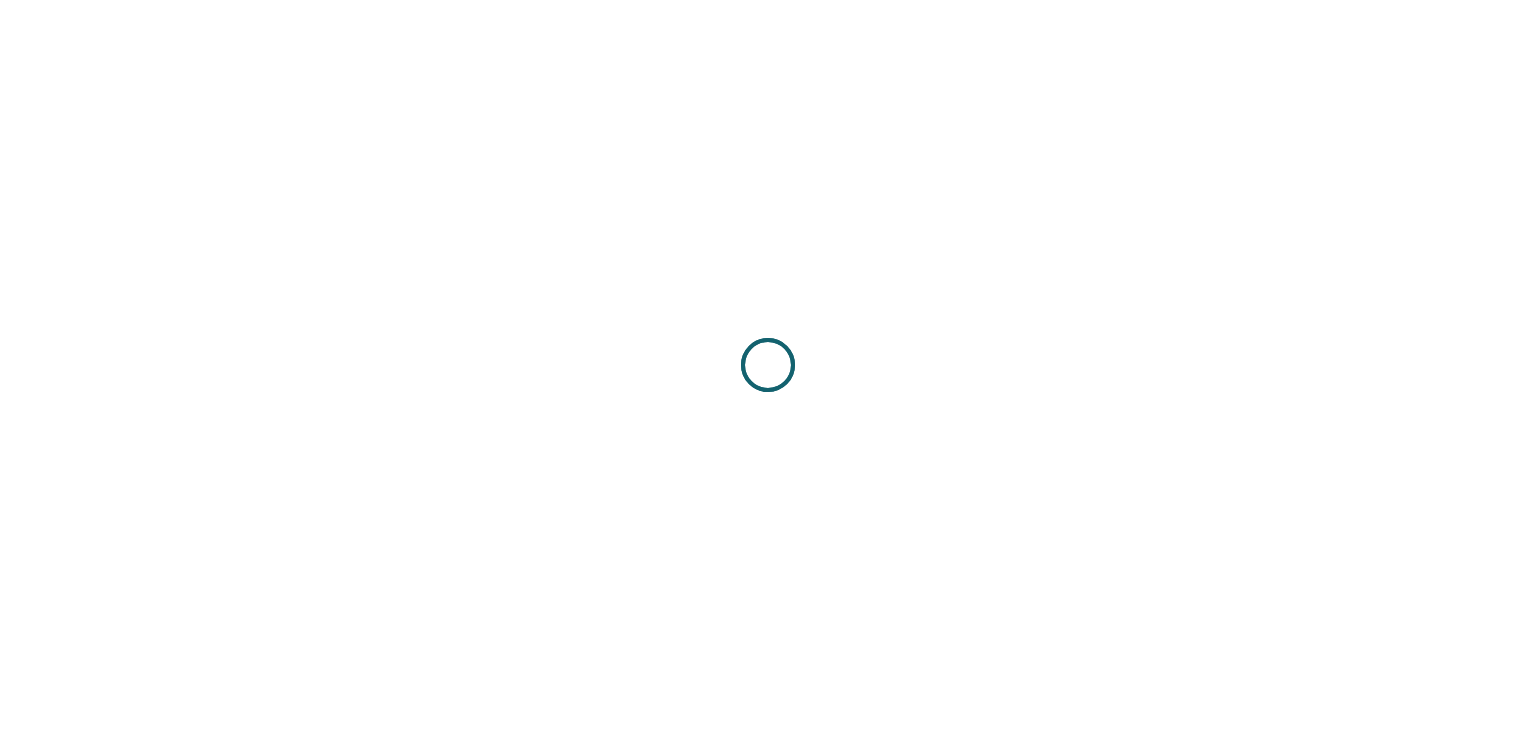 scroll, scrollTop: 0, scrollLeft: 0, axis: both 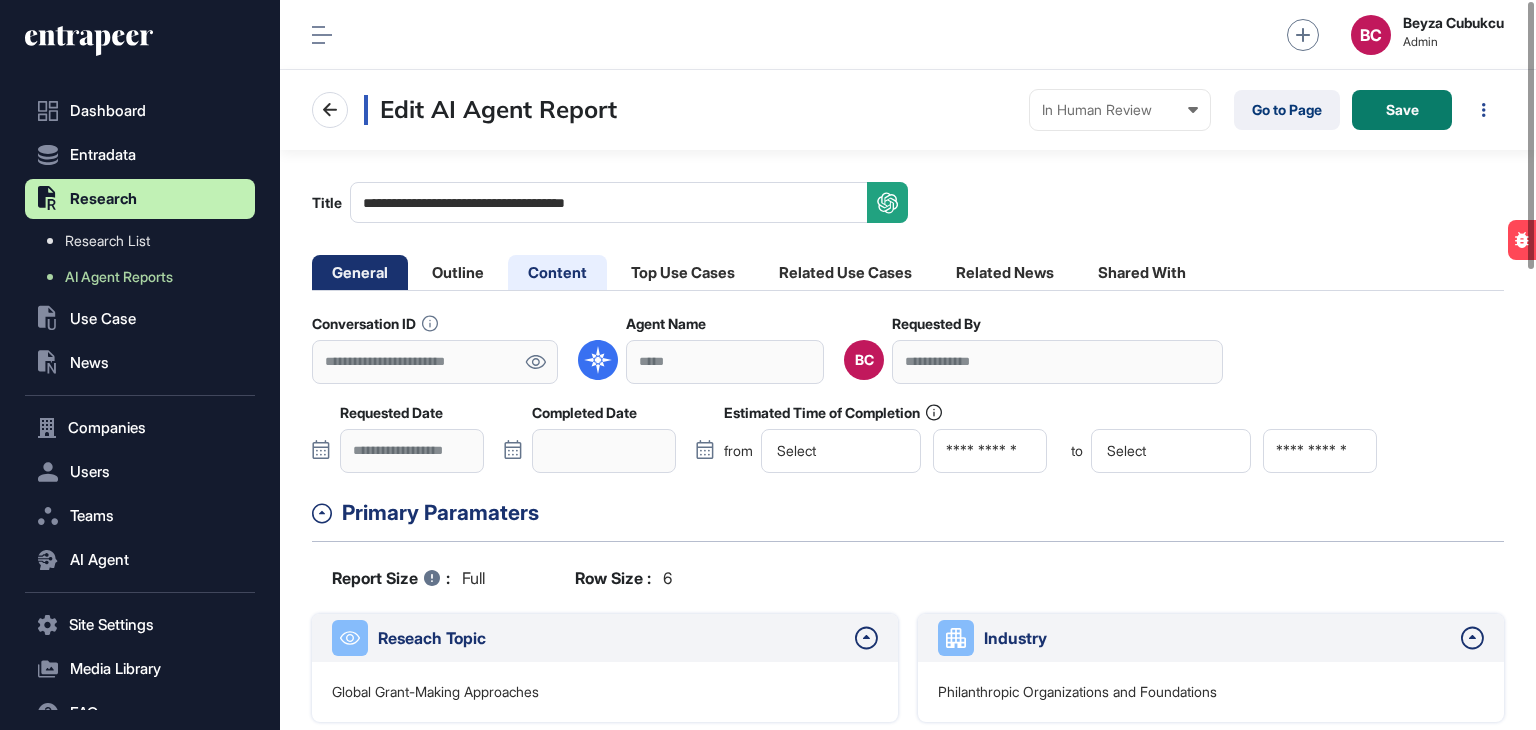 click on "Content" 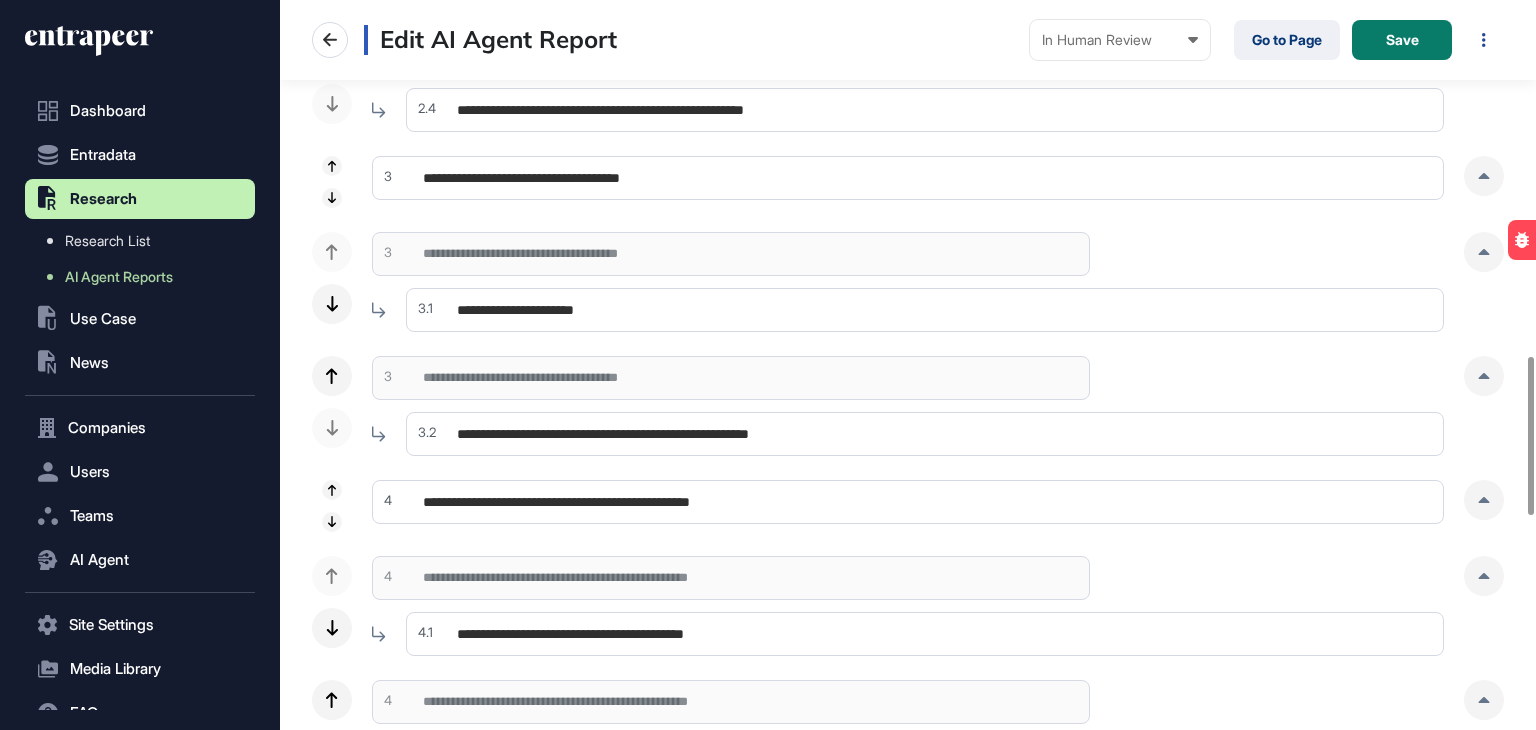 scroll, scrollTop: 1600, scrollLeft: 0, axis: vertical 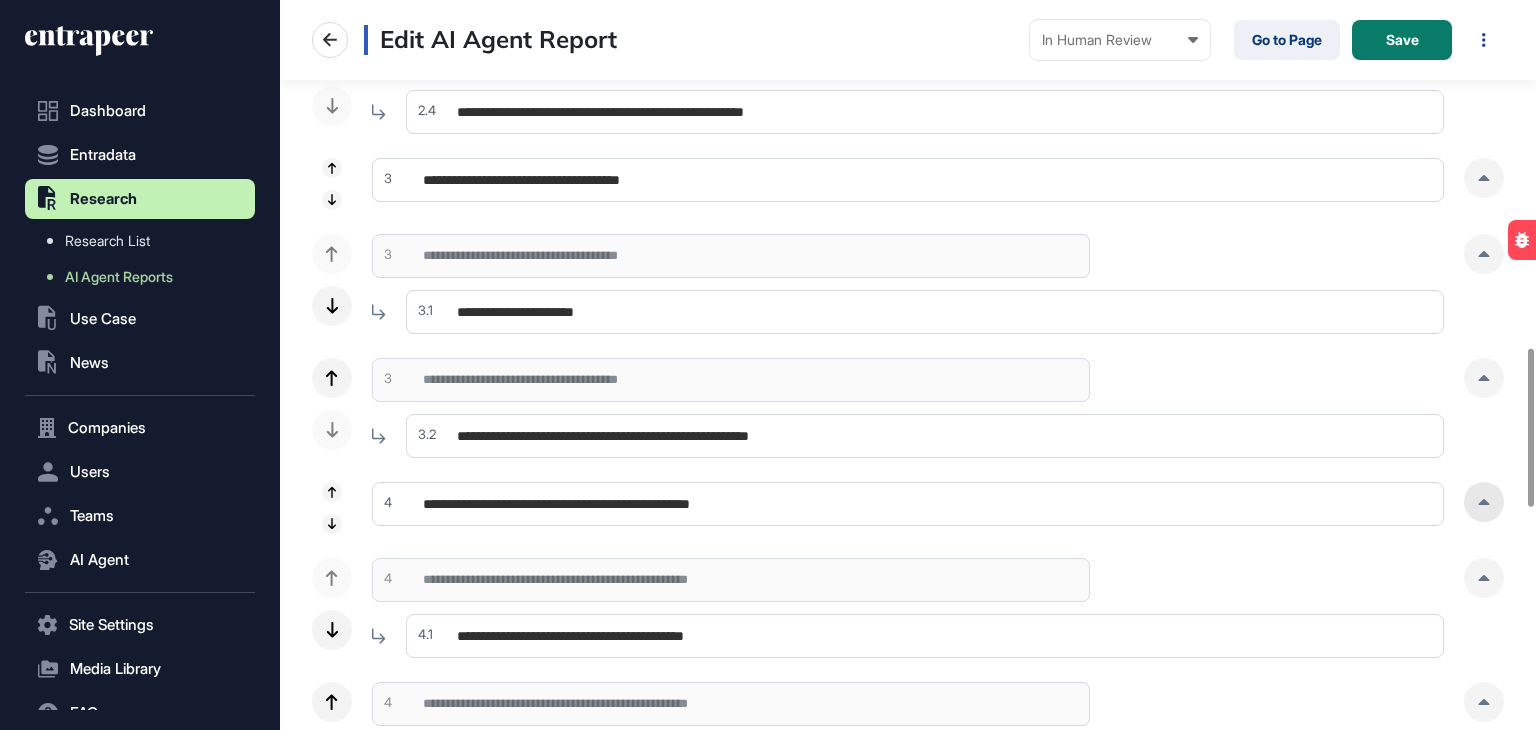 click at bounding box center (1484, 502) 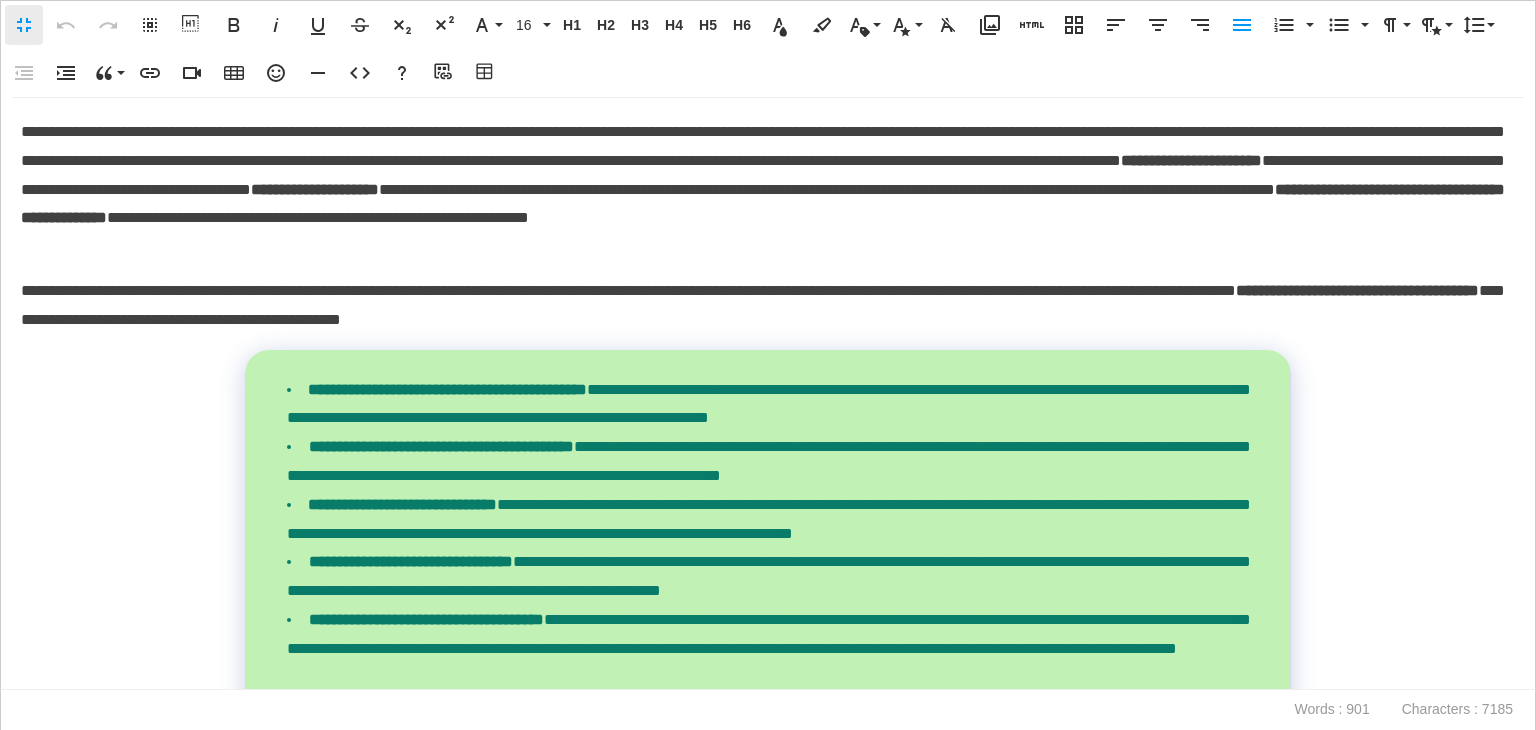 scroll, scrollTop: 0, scrollLeft: 9, axis: horizontal 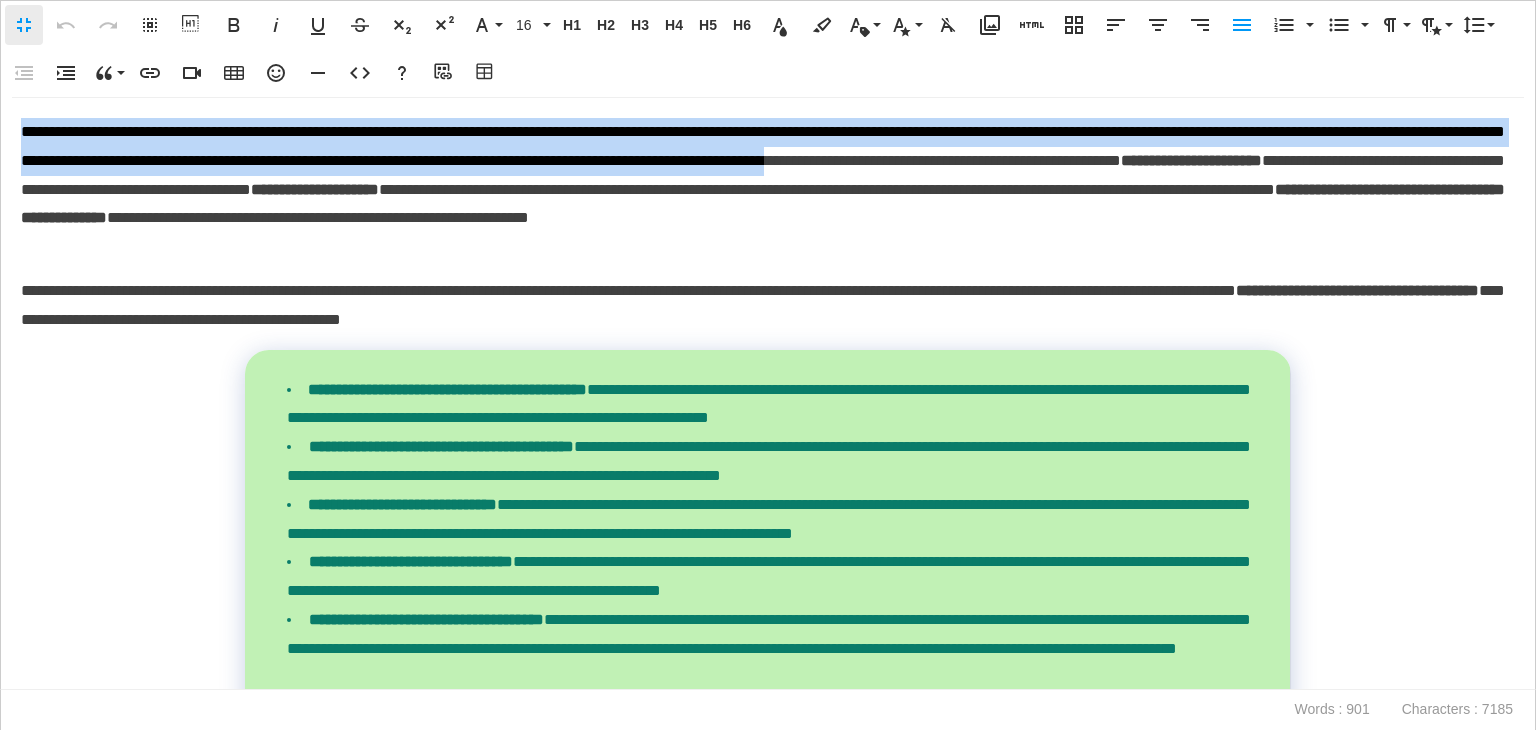 drag, startPoint x: 19, startPoint y: 129, endPoint x: 1305, endPoint y: 156, distance: 1286.2834 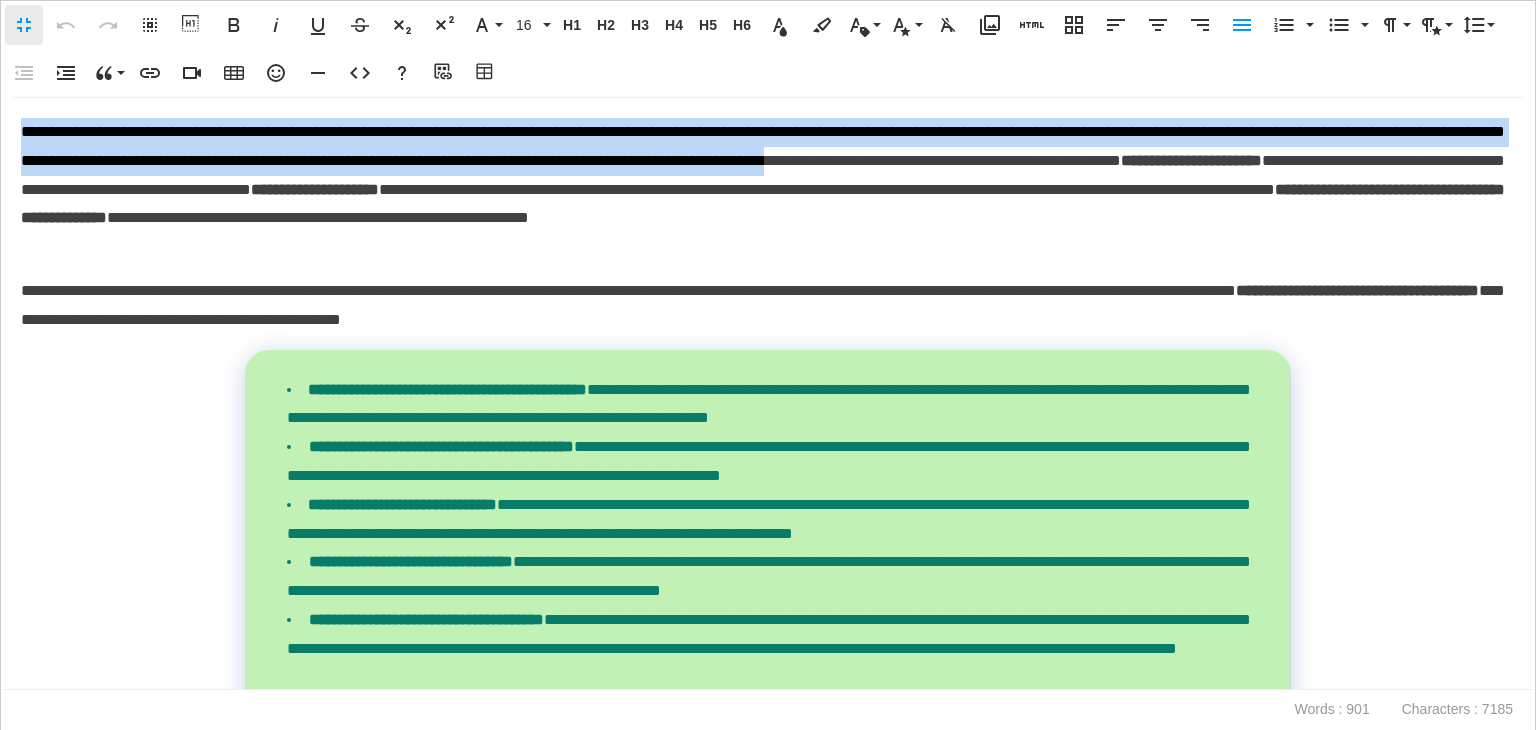 click on "**********" at bounding box center [768, 393] 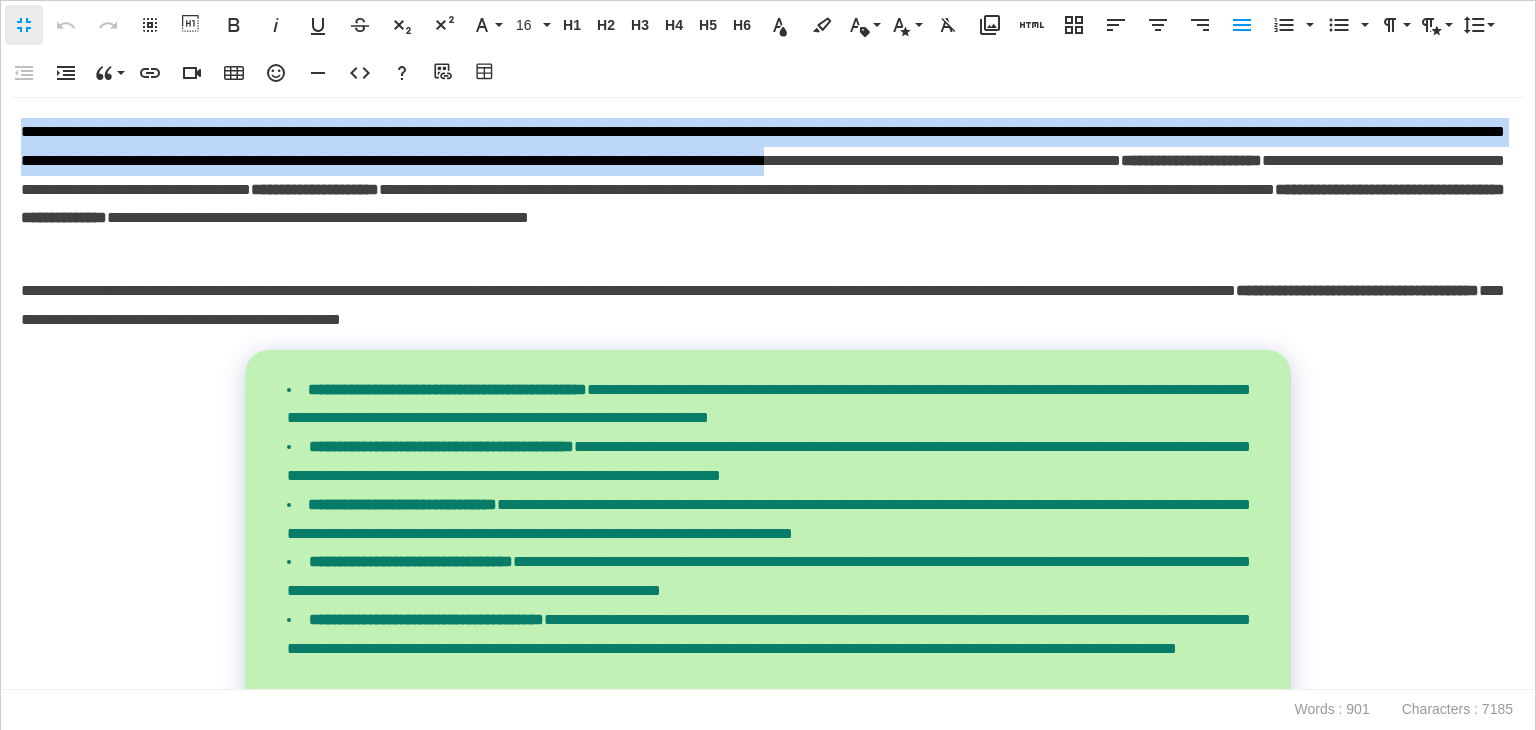 copy on "**********" 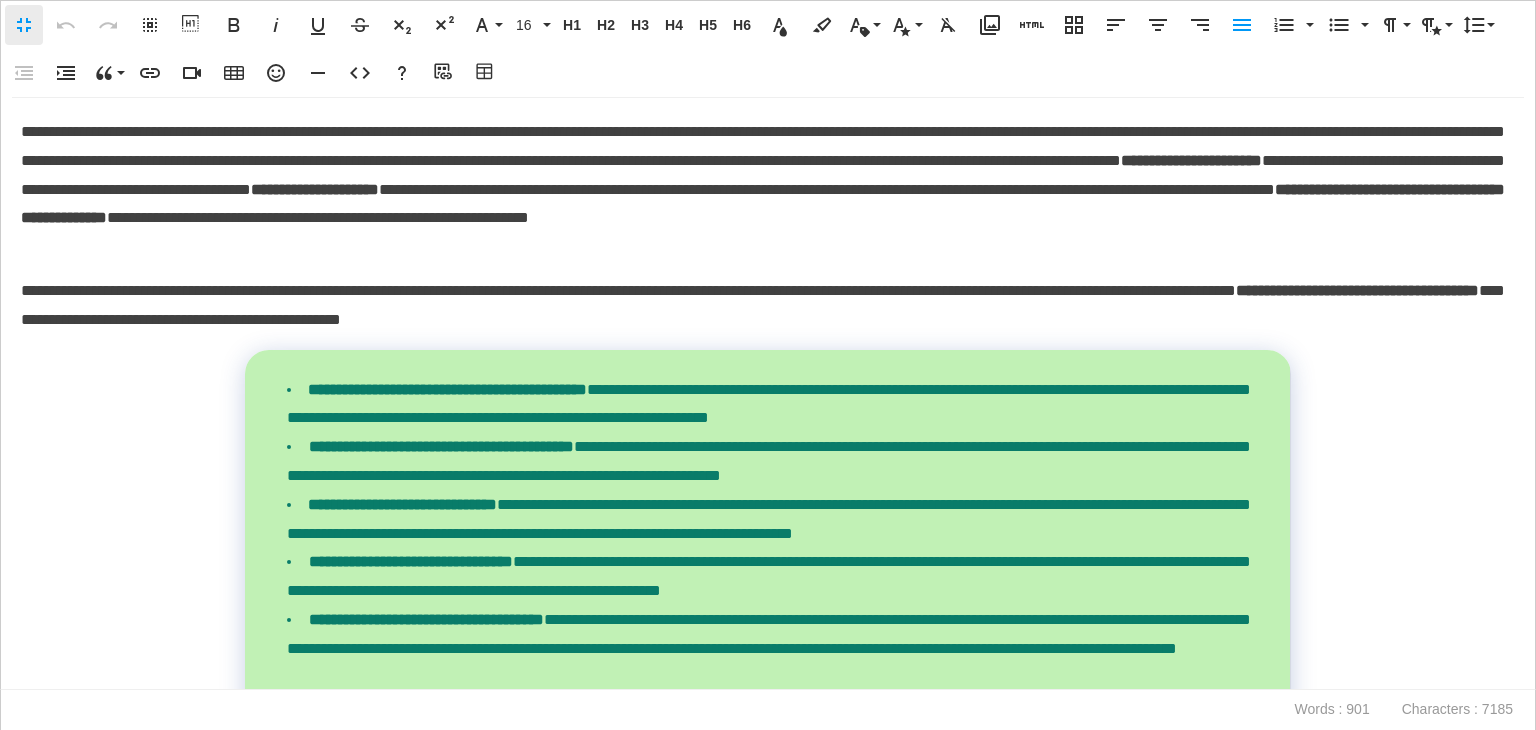 click on "**********" at bounding box center (763, 190) 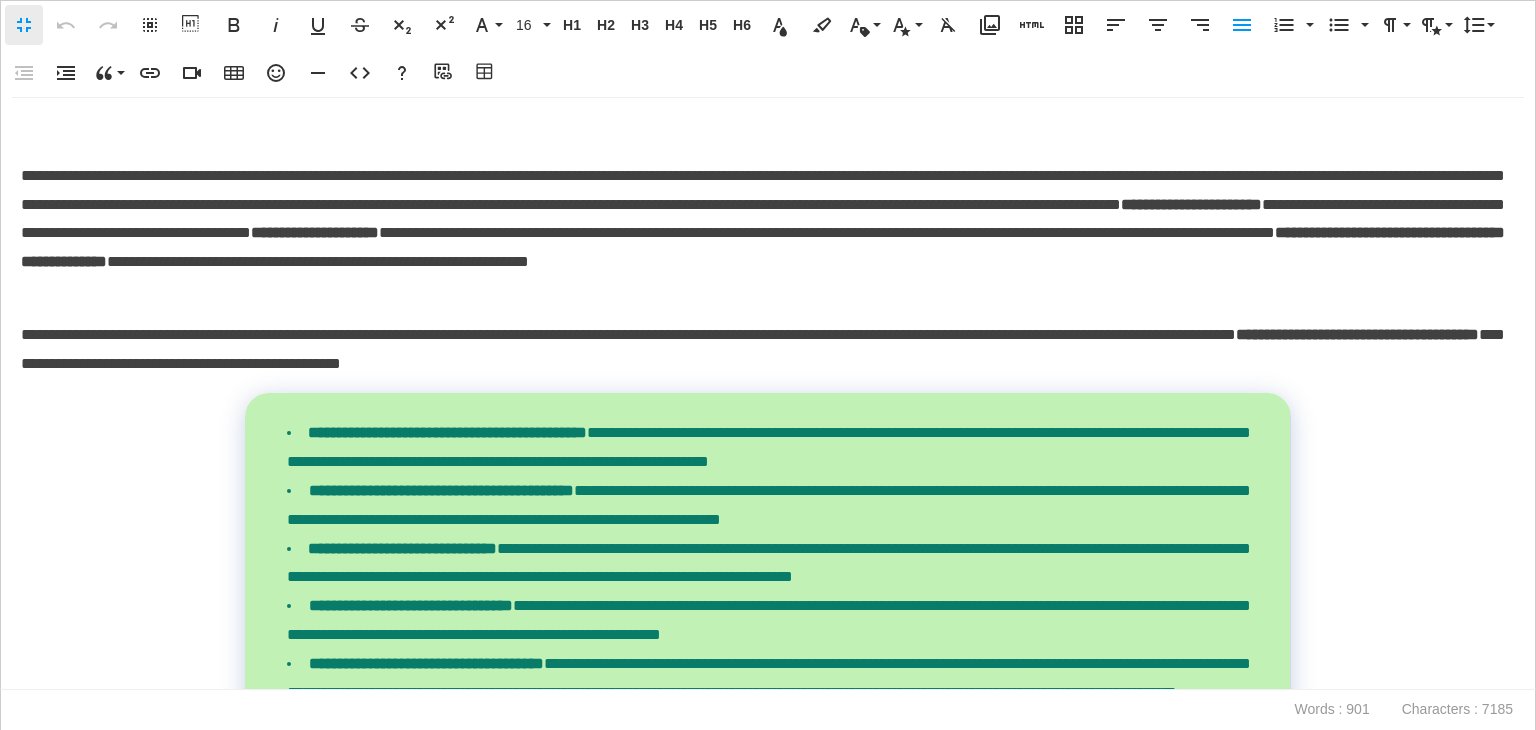 click at bounding box center [768, 132] 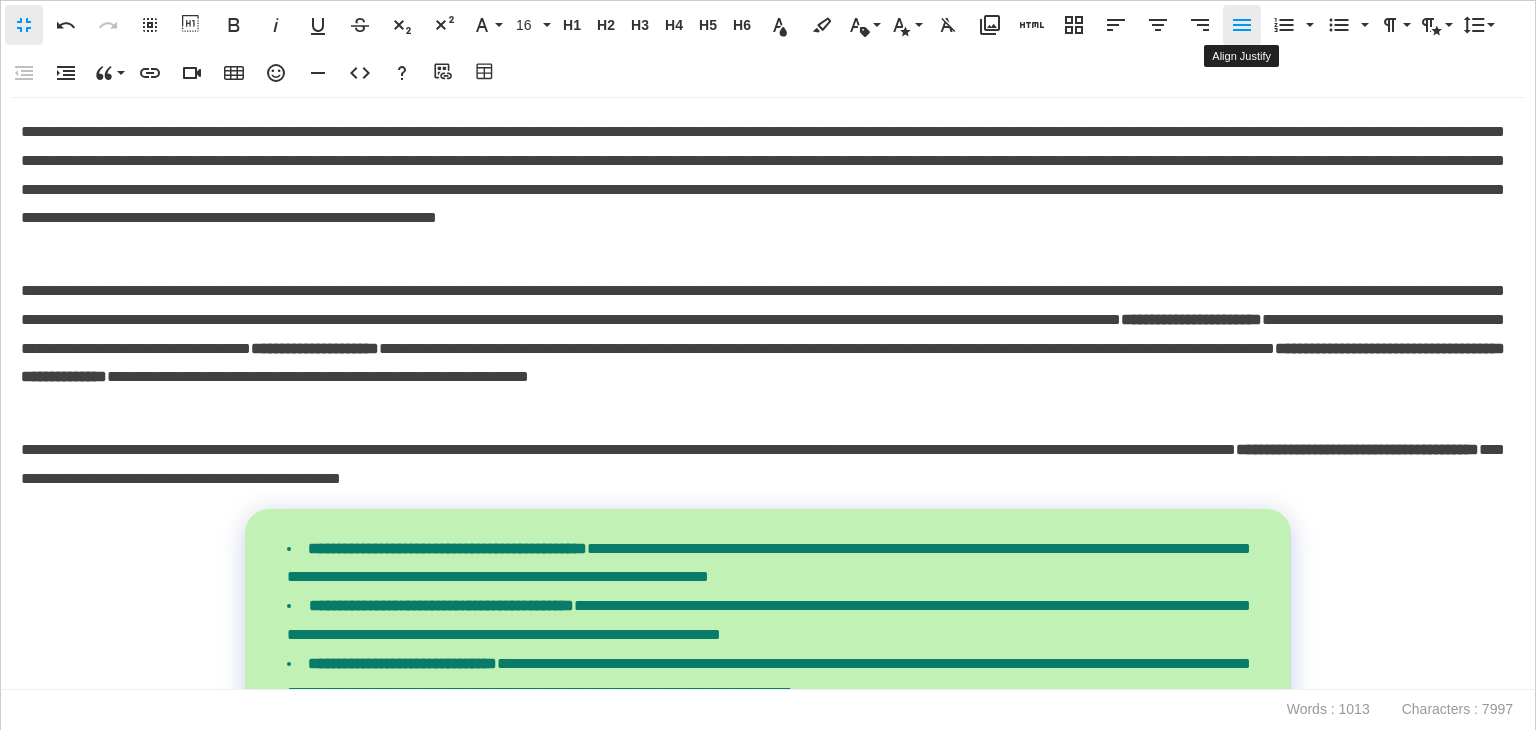 click 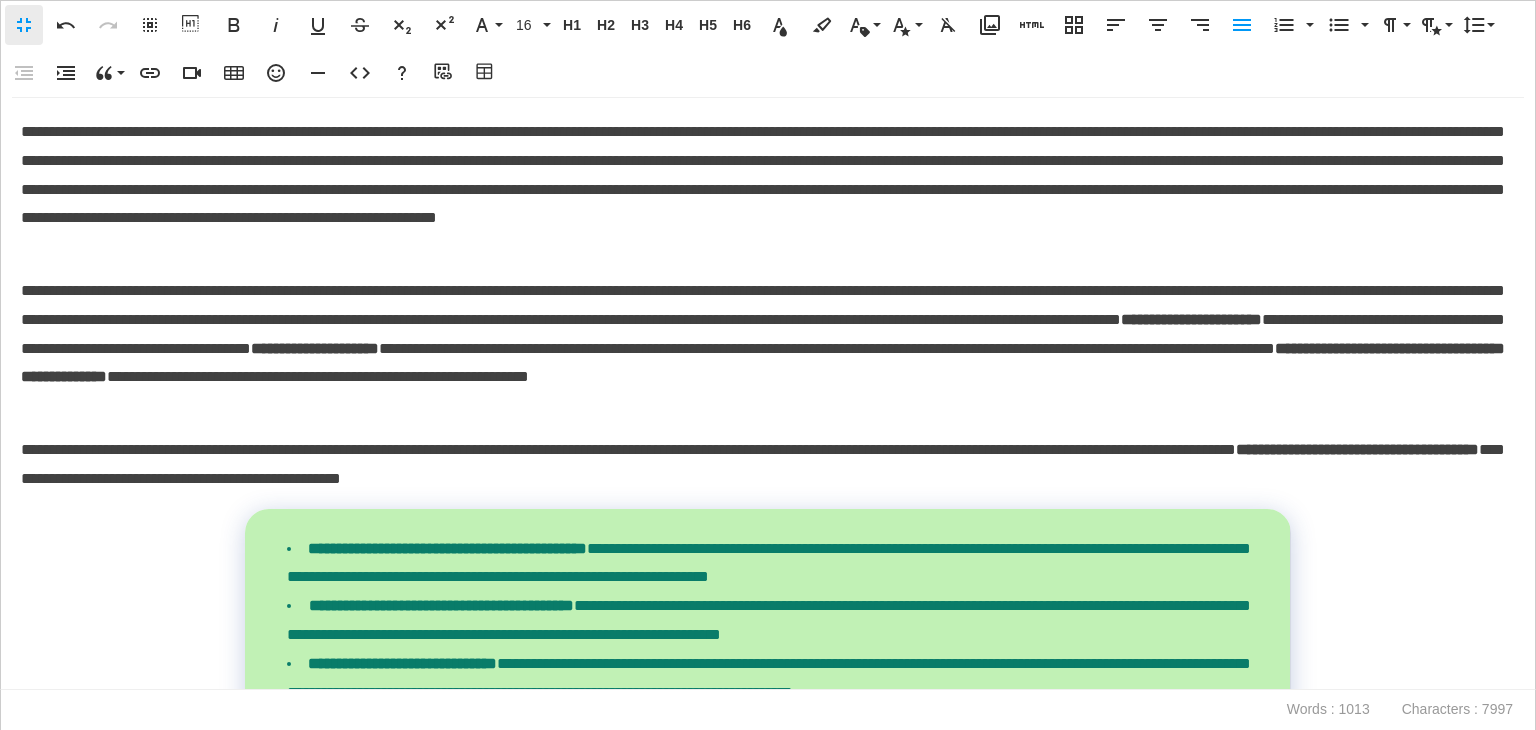 click on "**********" at bounding box center (763, 190) 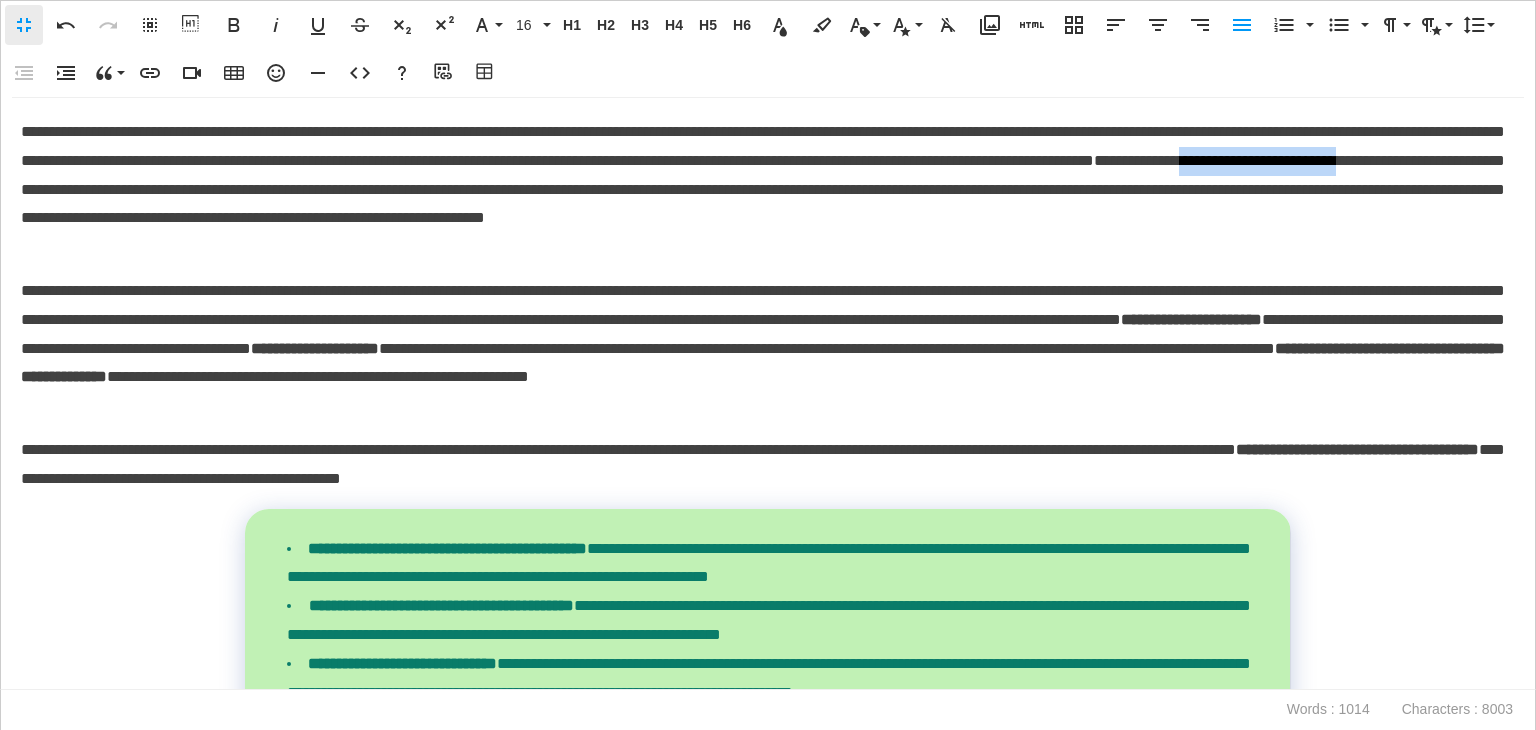drag, startPoint x: 316, startPoint y: 189, endPoint x: 512, endPoint y: 188, distance: 196.00255 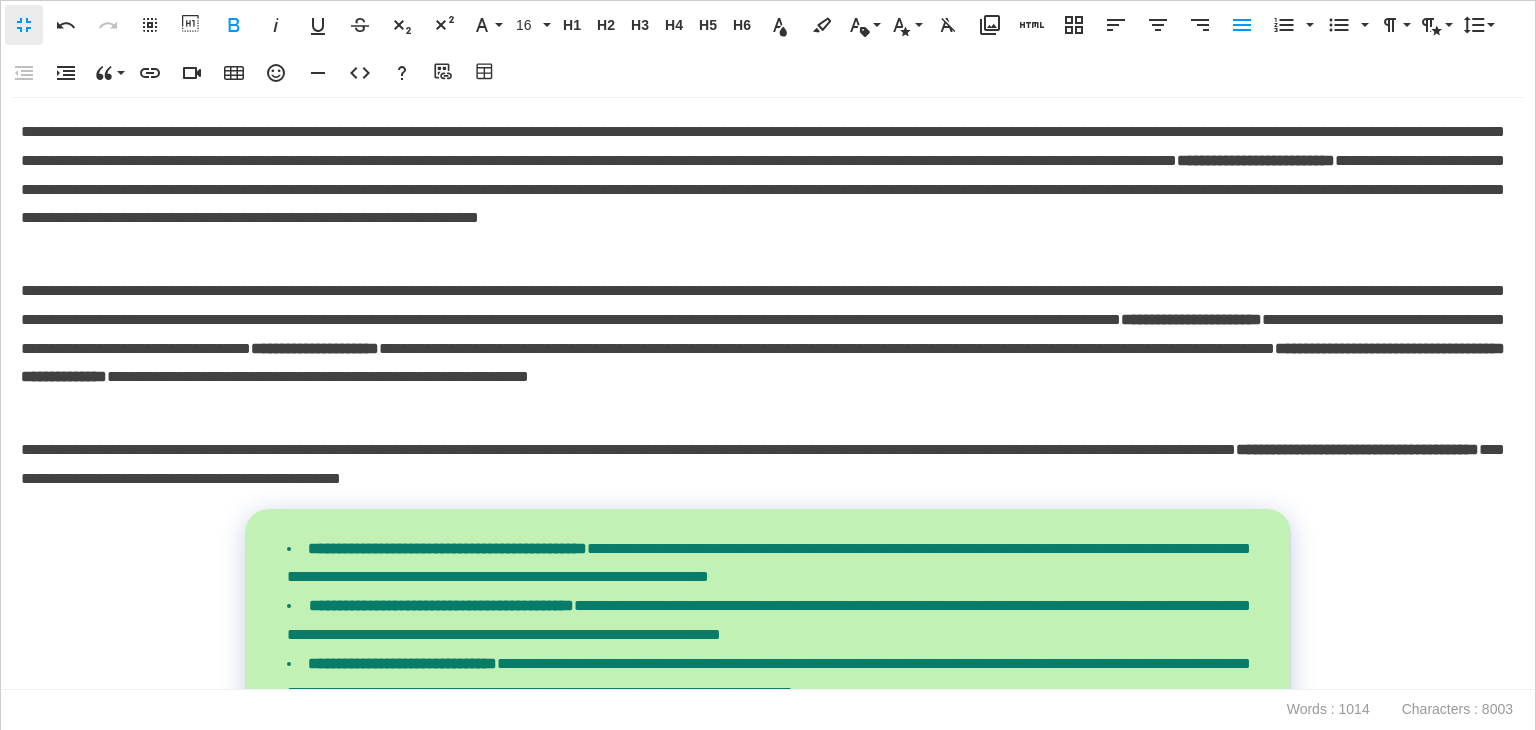 click on "**********" at bounding box center [768, 1167] 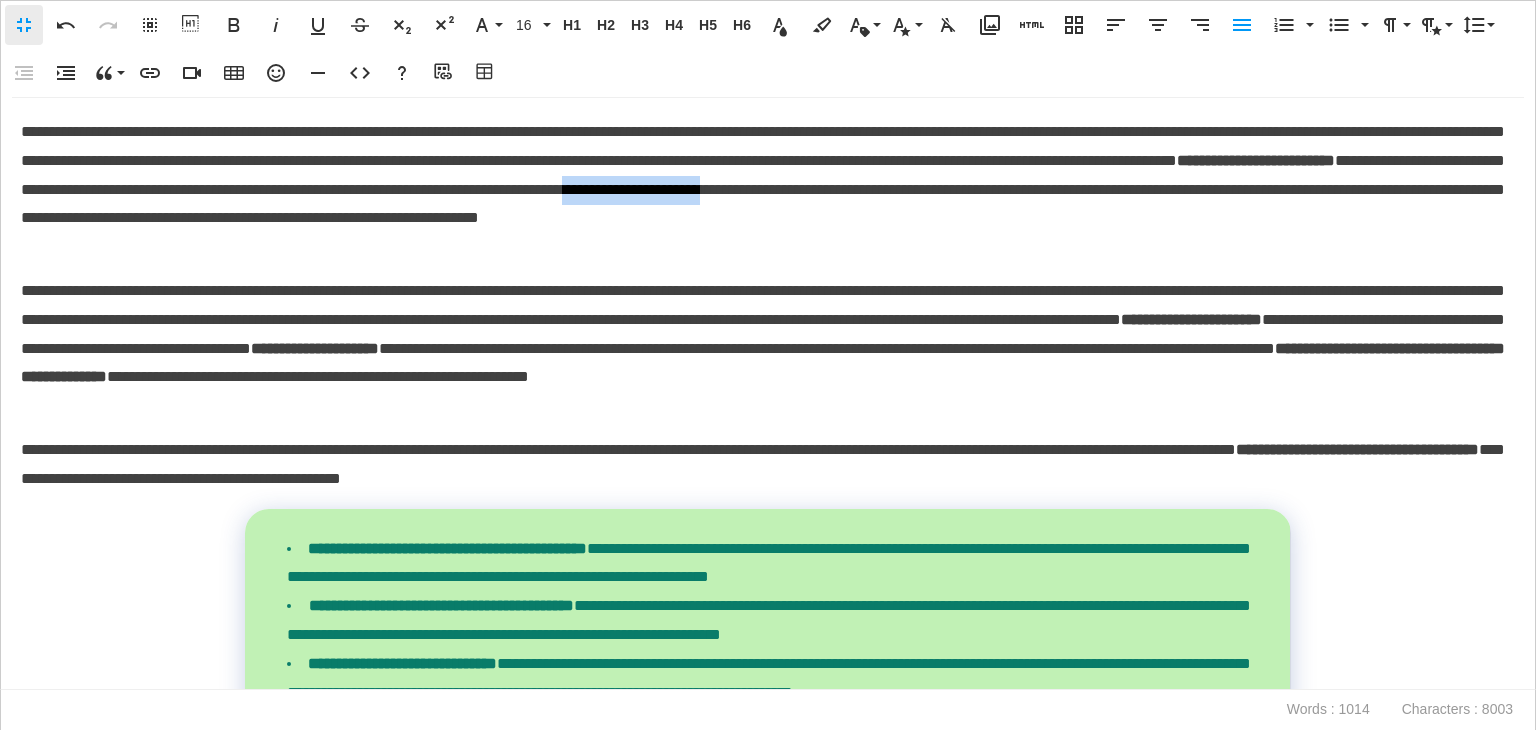 drag, startPoint x: 1404, startPoint y: 189, endPoint x: 89, endPoint y: 225, distance: 1315.4927 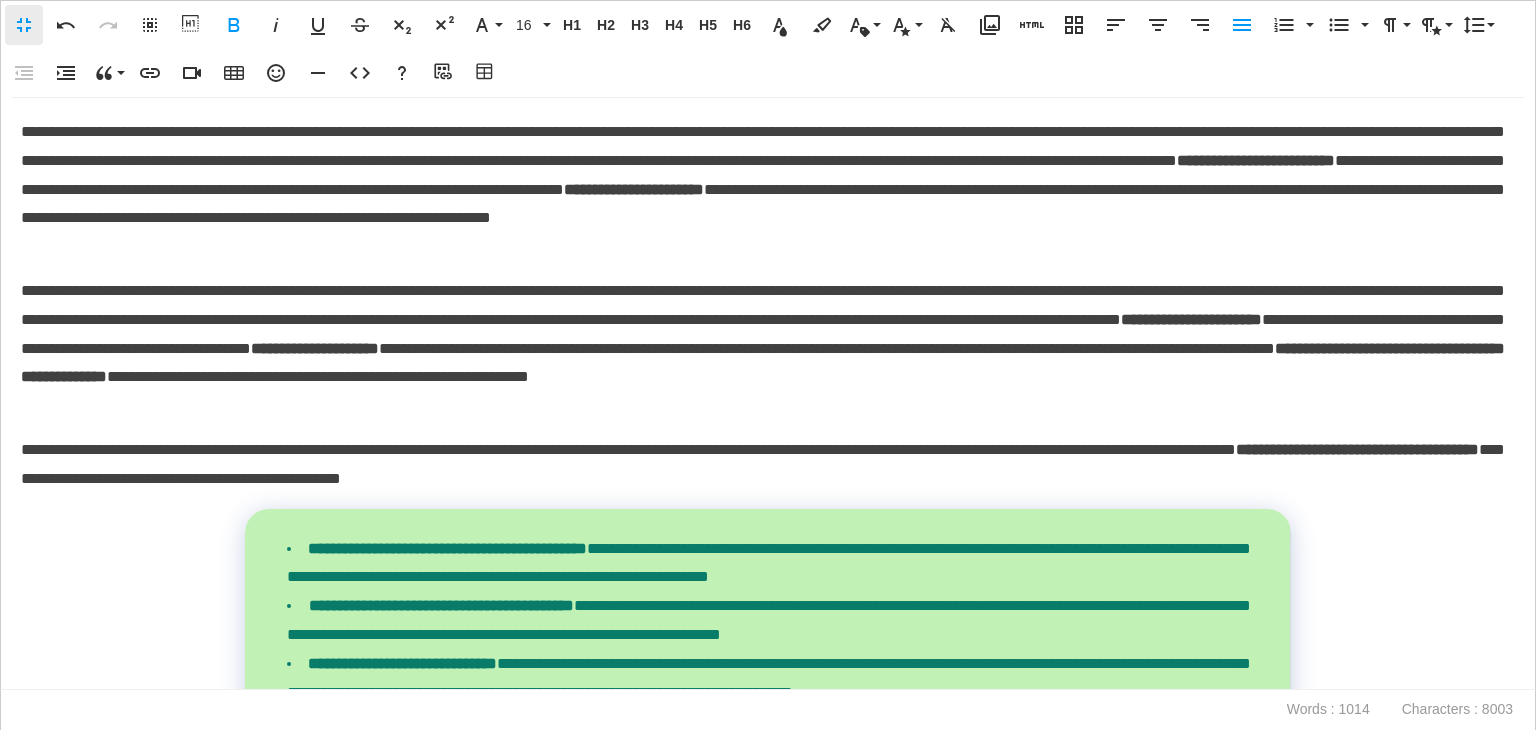 click on "**********" at bounding box center (763, 190) 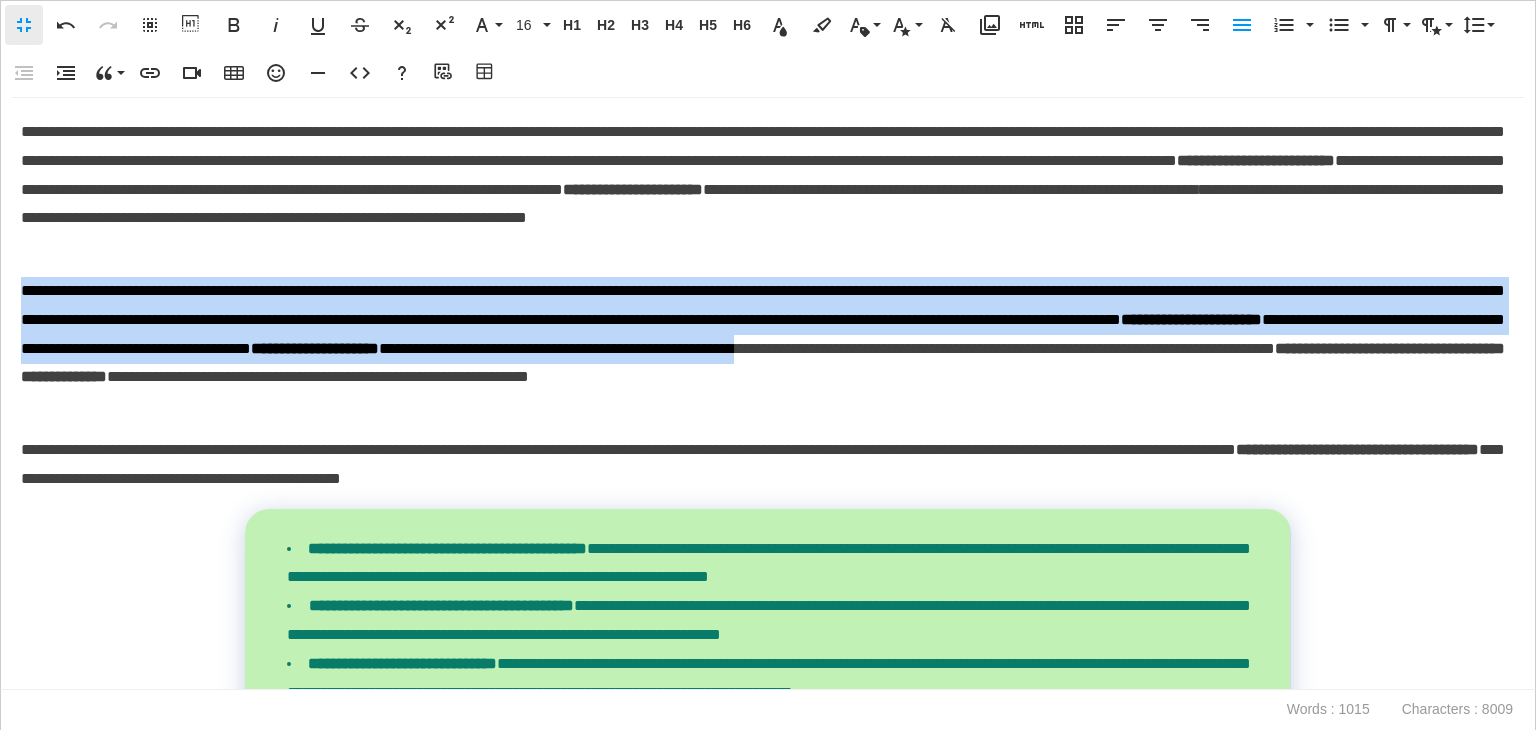 drag, startPoint x: 161, startPoint y: 382, endPoint x: 0, endPoint y: 289, distance: 185.9301 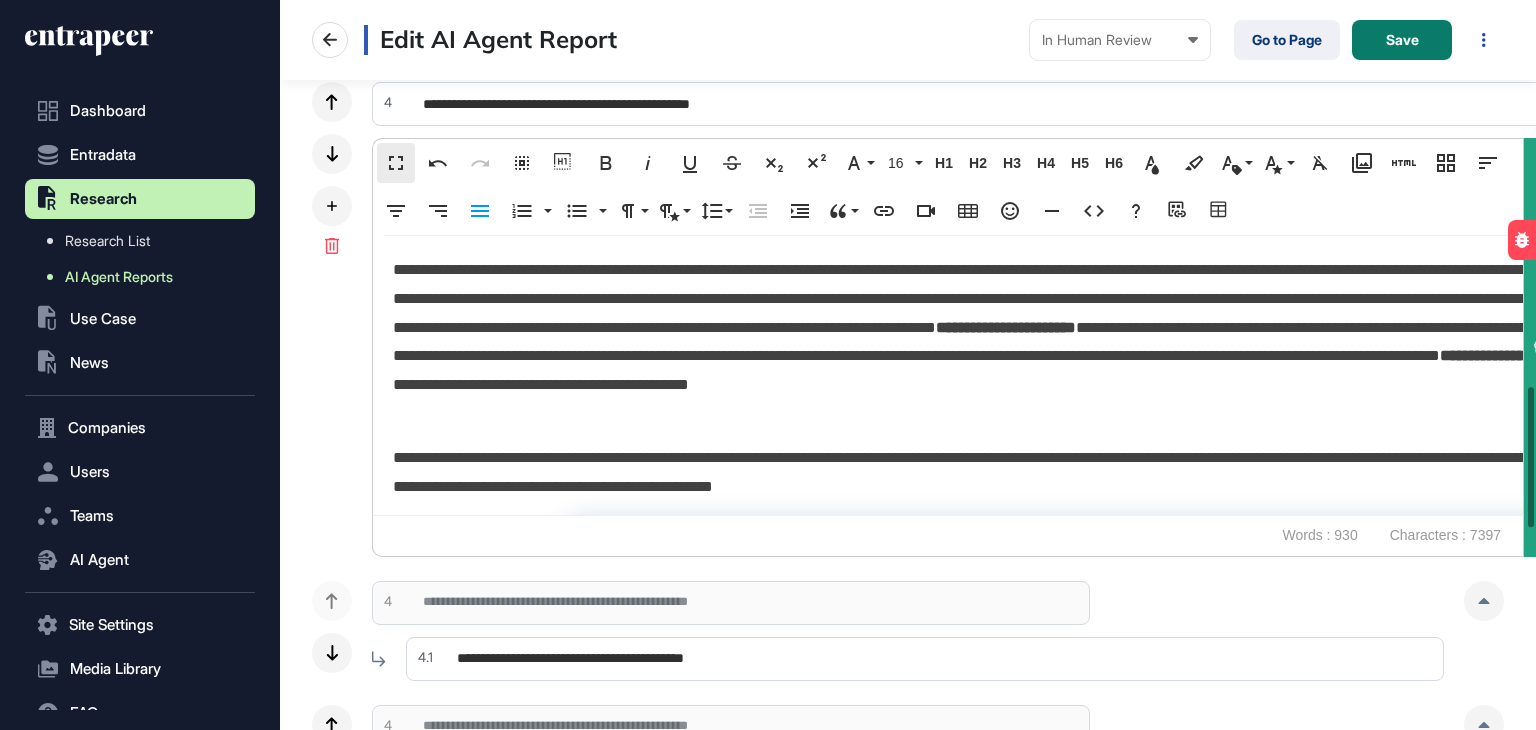 scroll, scrollTop: 0, scrollLeft: 0, axis: both 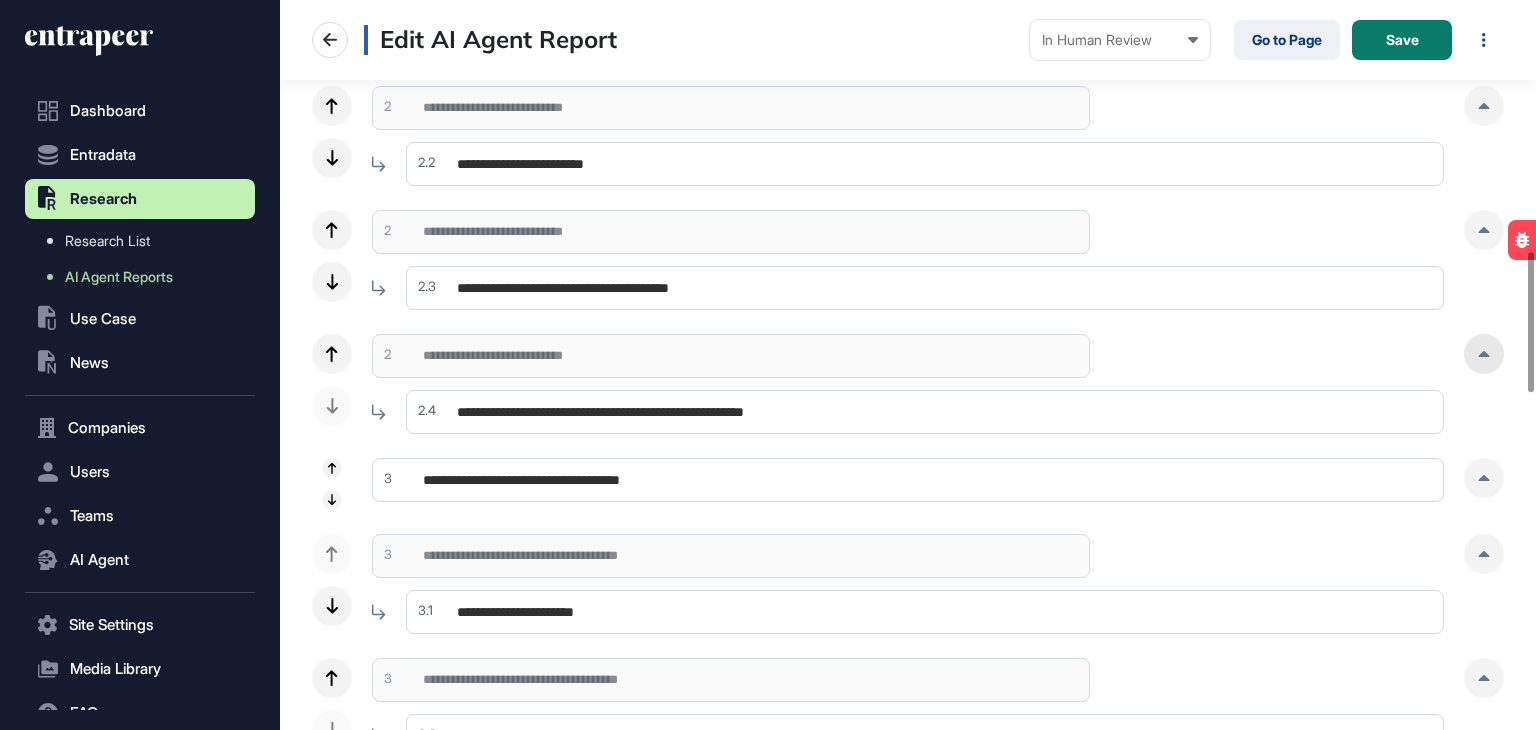 click at bounding box center (1484, 354) 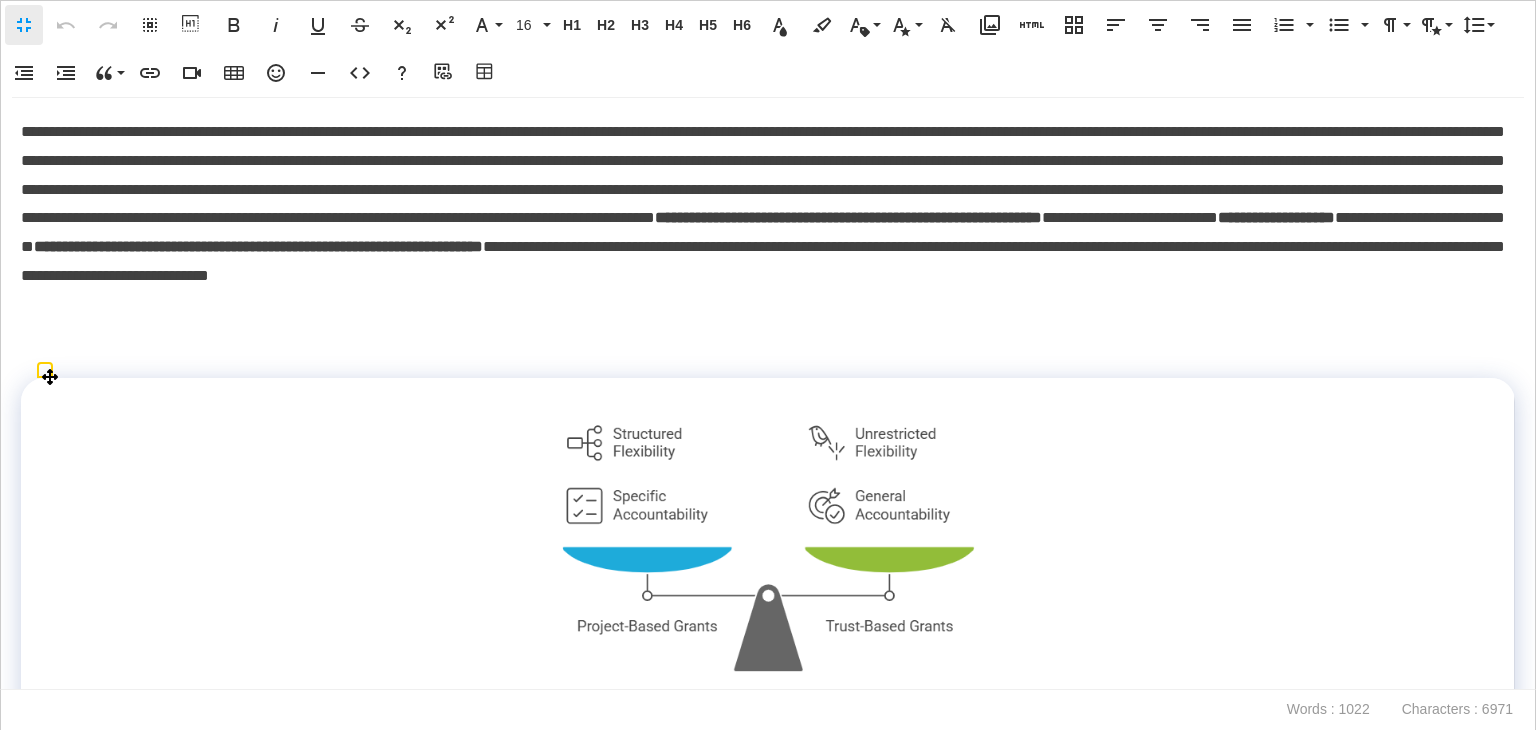 scroll, scrollTop: 0, scrollLeft: 9, axis: horizontal 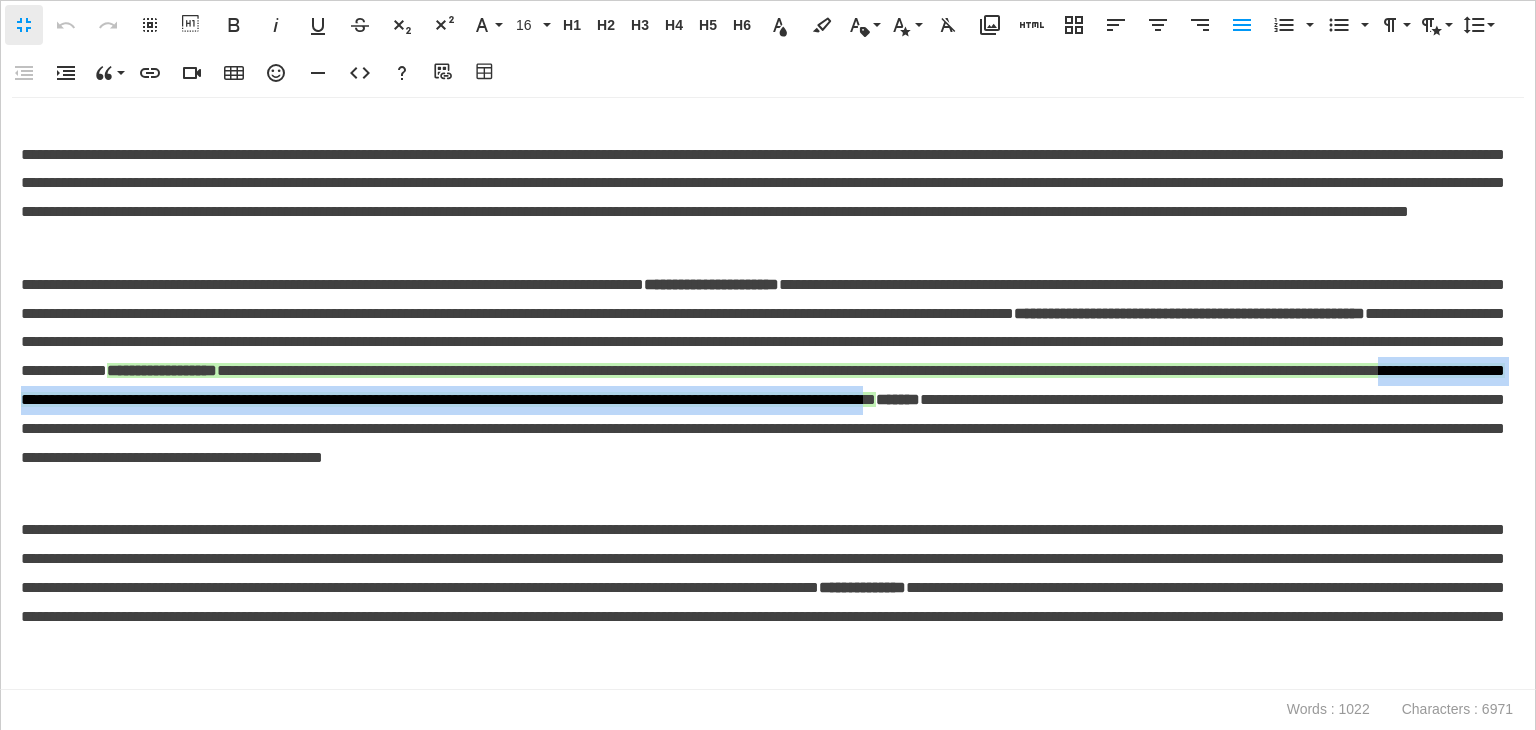 drag, startPoint x: 1297, startPoint y: 401, endPoint x: 1031, endPoint y: 433, distance: 267.9179 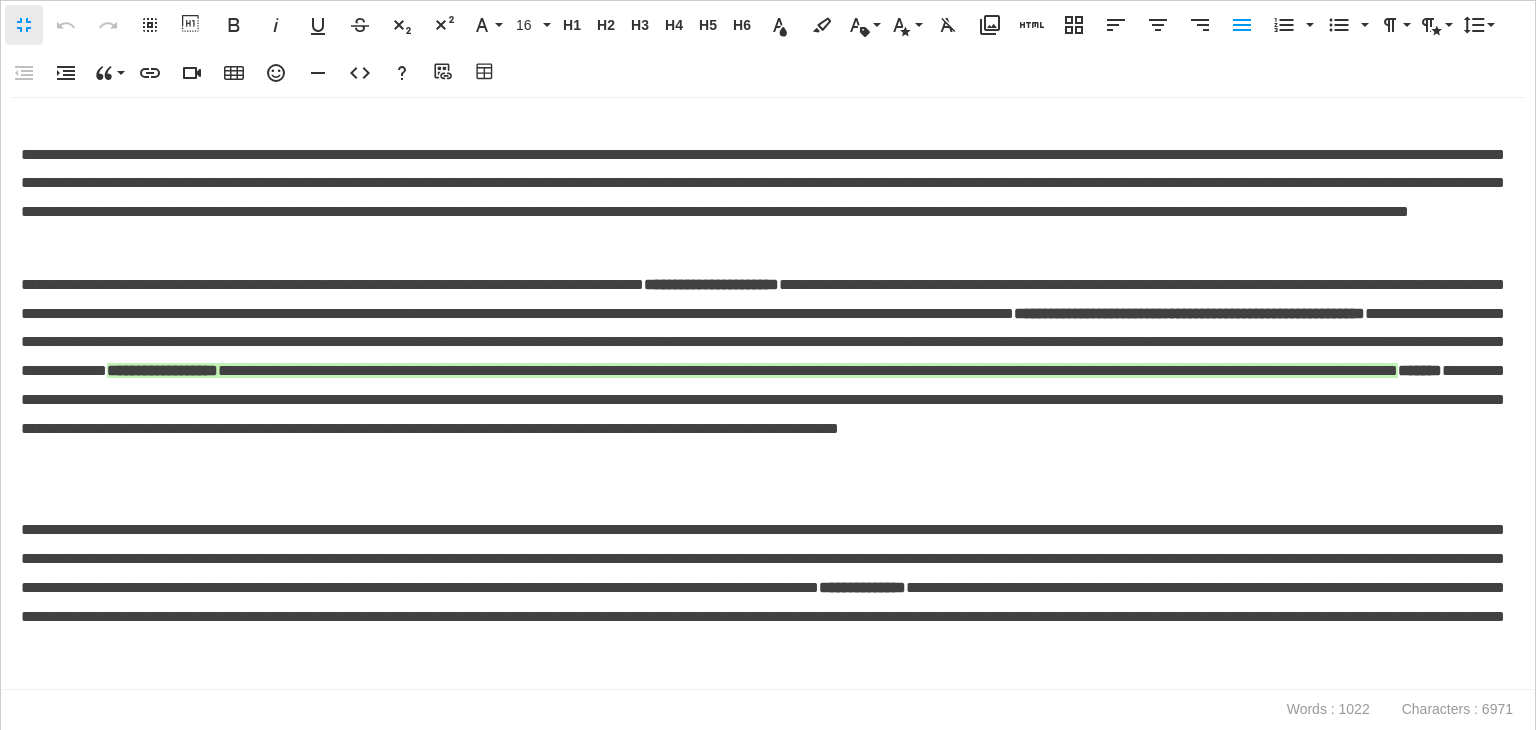 scroll, scrollTop: 1113, scrollLeft: 0, axis: vertical 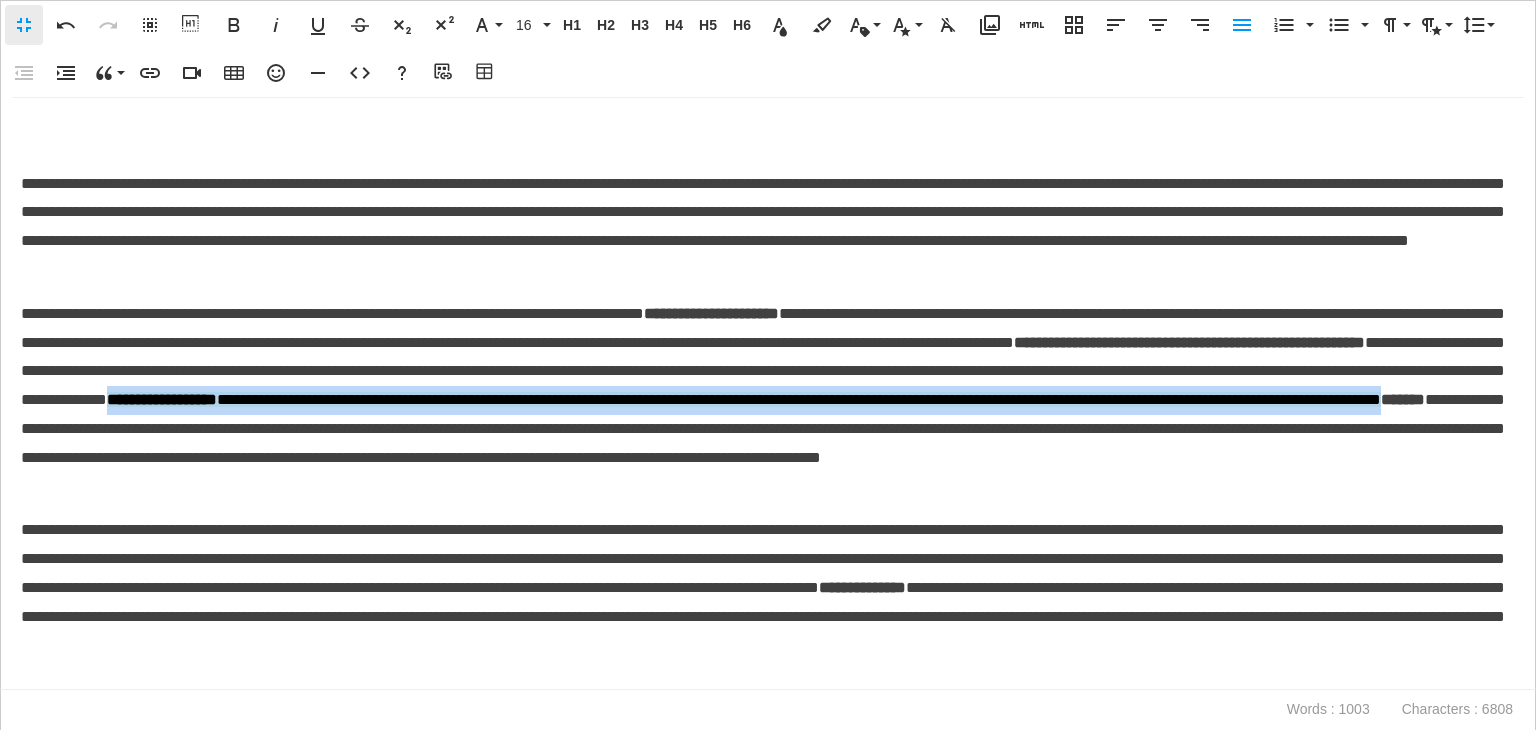 drag, startPoint x: 1196, startPoint y: 396, endPoint x: 1288, endPoint y: 437, distance: 100.72239 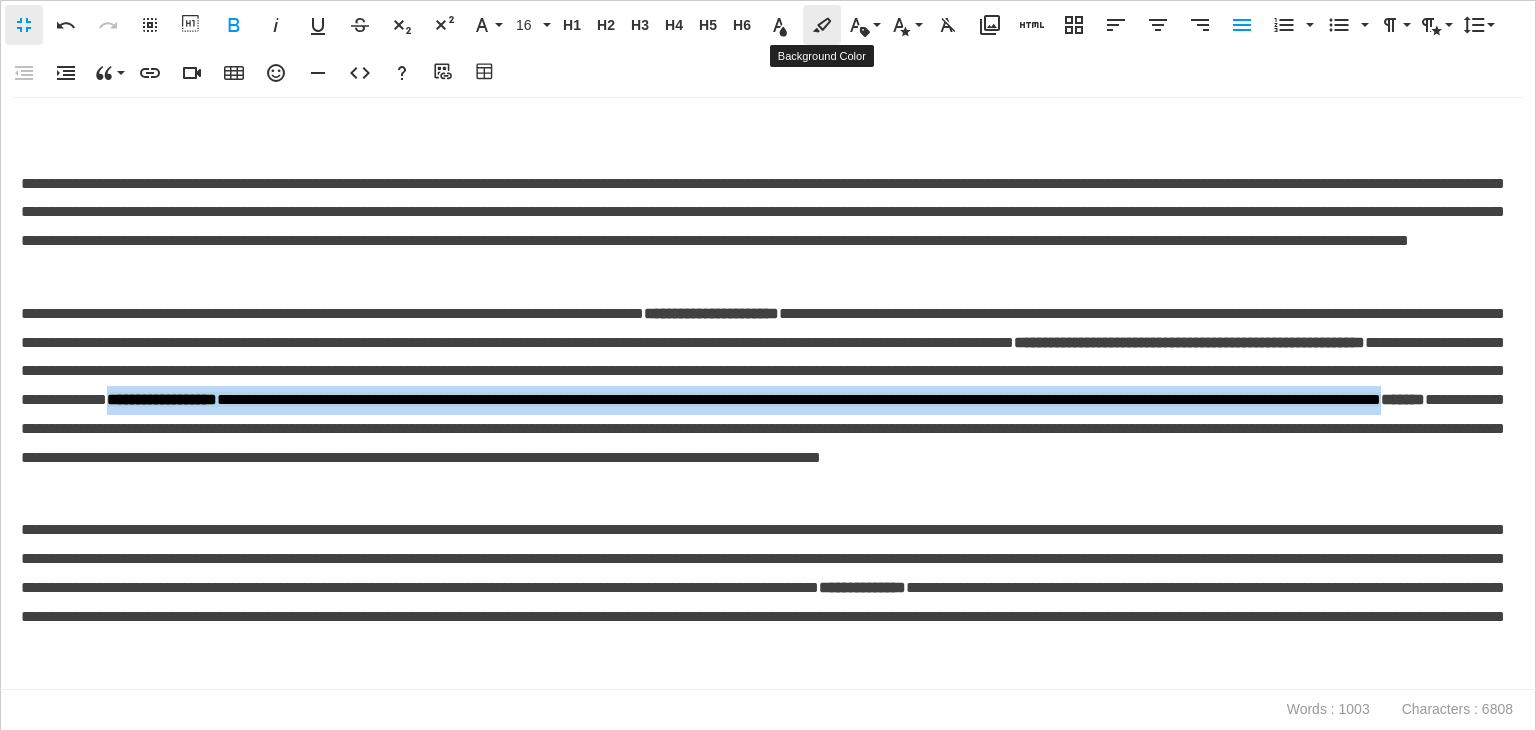 click on "Background Color" at bounding box center [822, 25] 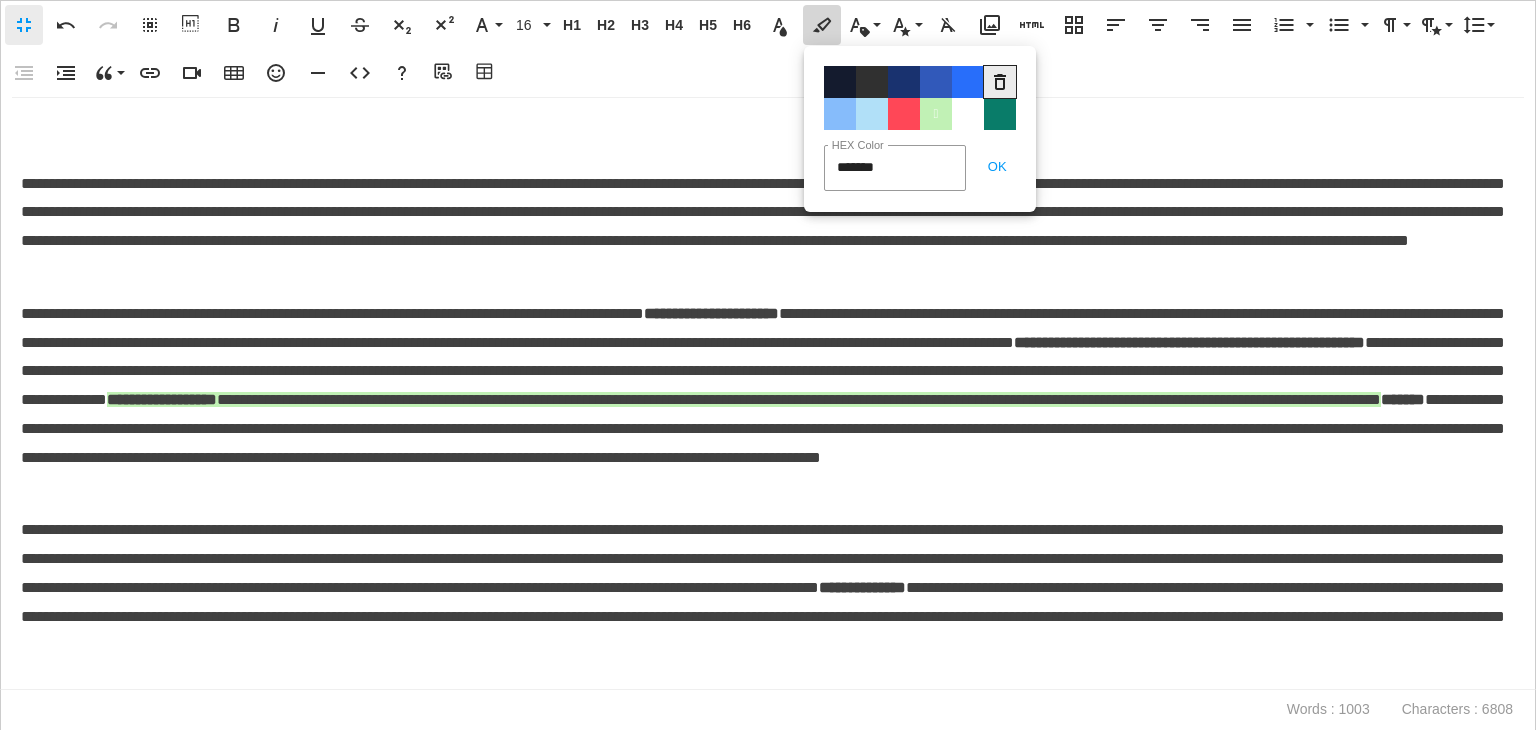 click 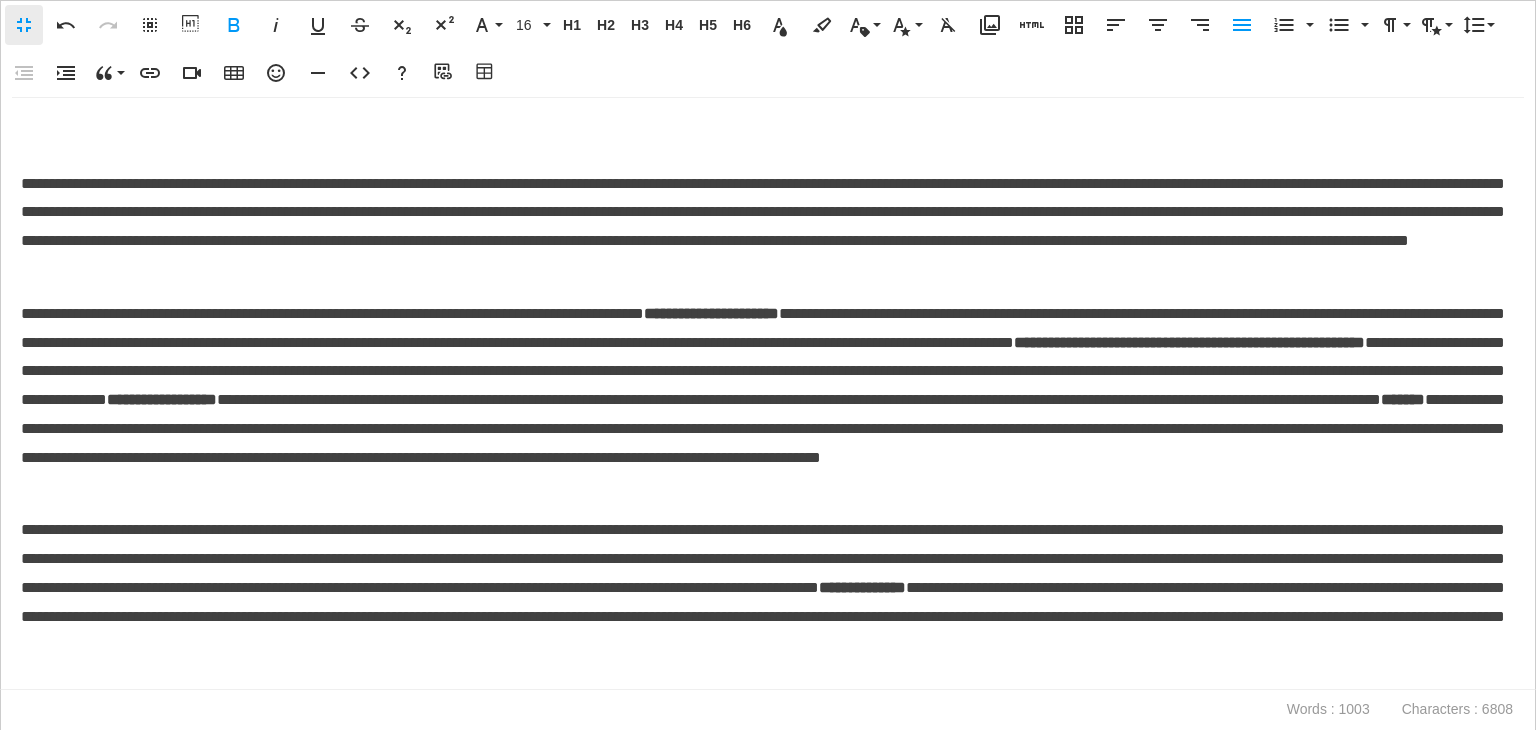 click on "**********" at bounding box center (763, 602) 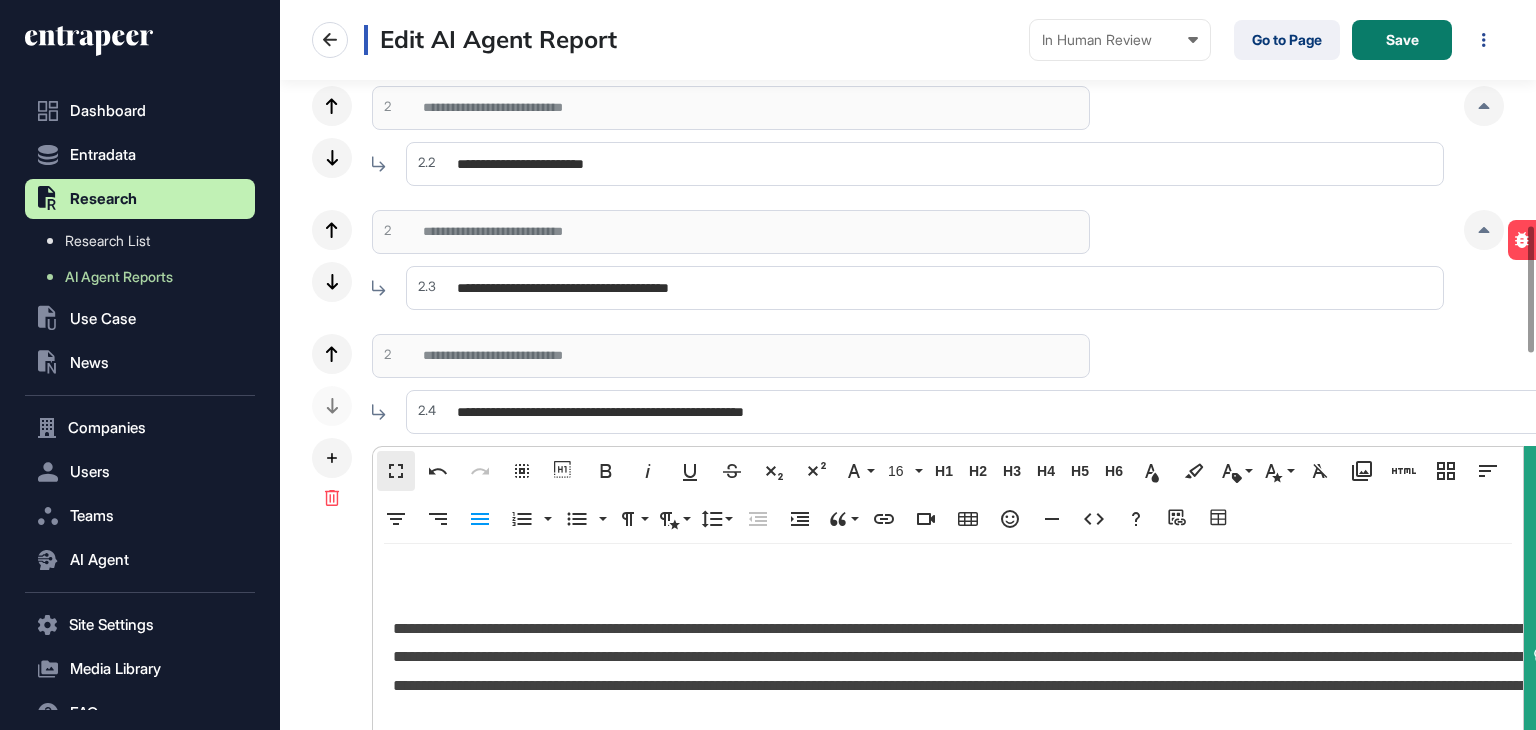 scroll, scrollTop: 0, scrollLeft: 0, axis: both 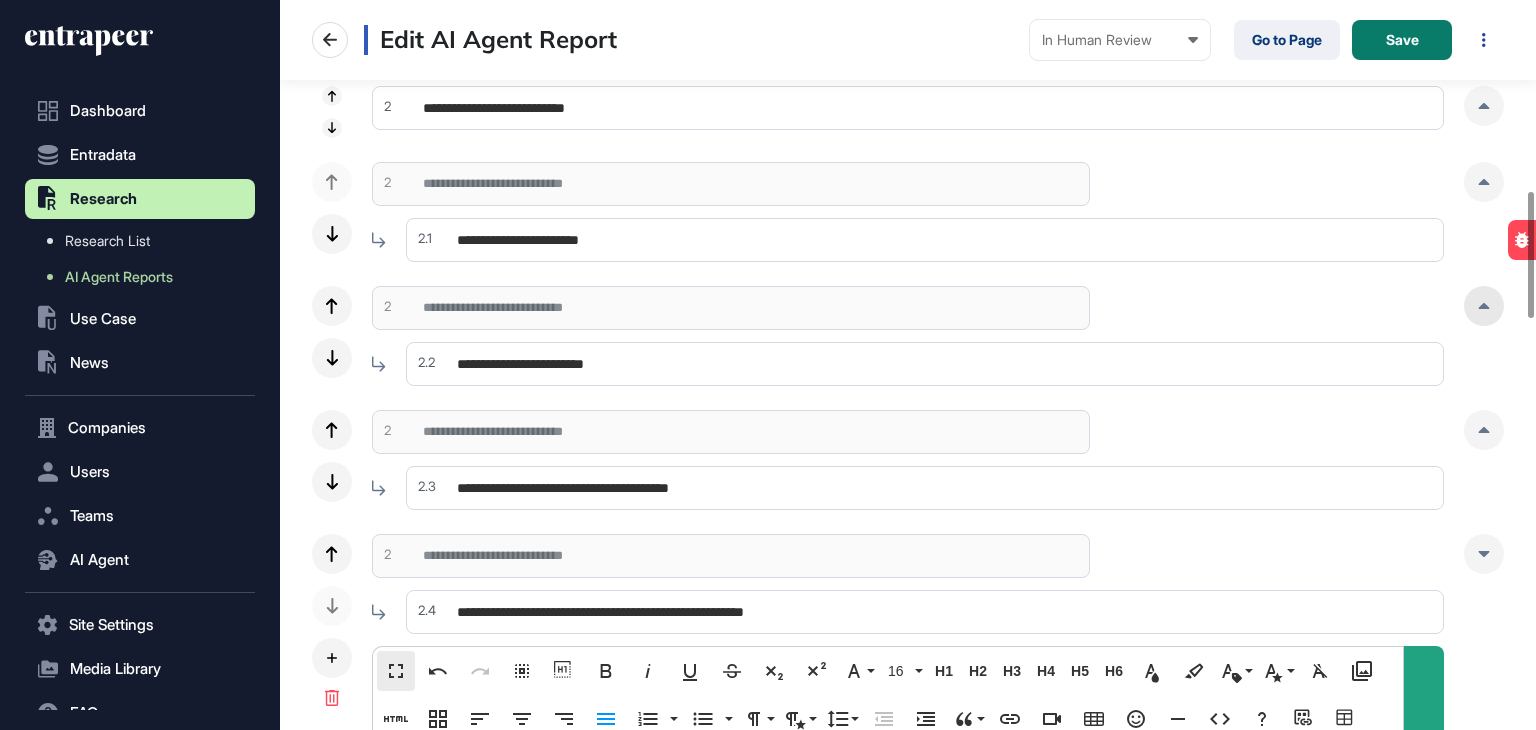 click at bounding box center (1484, 306) 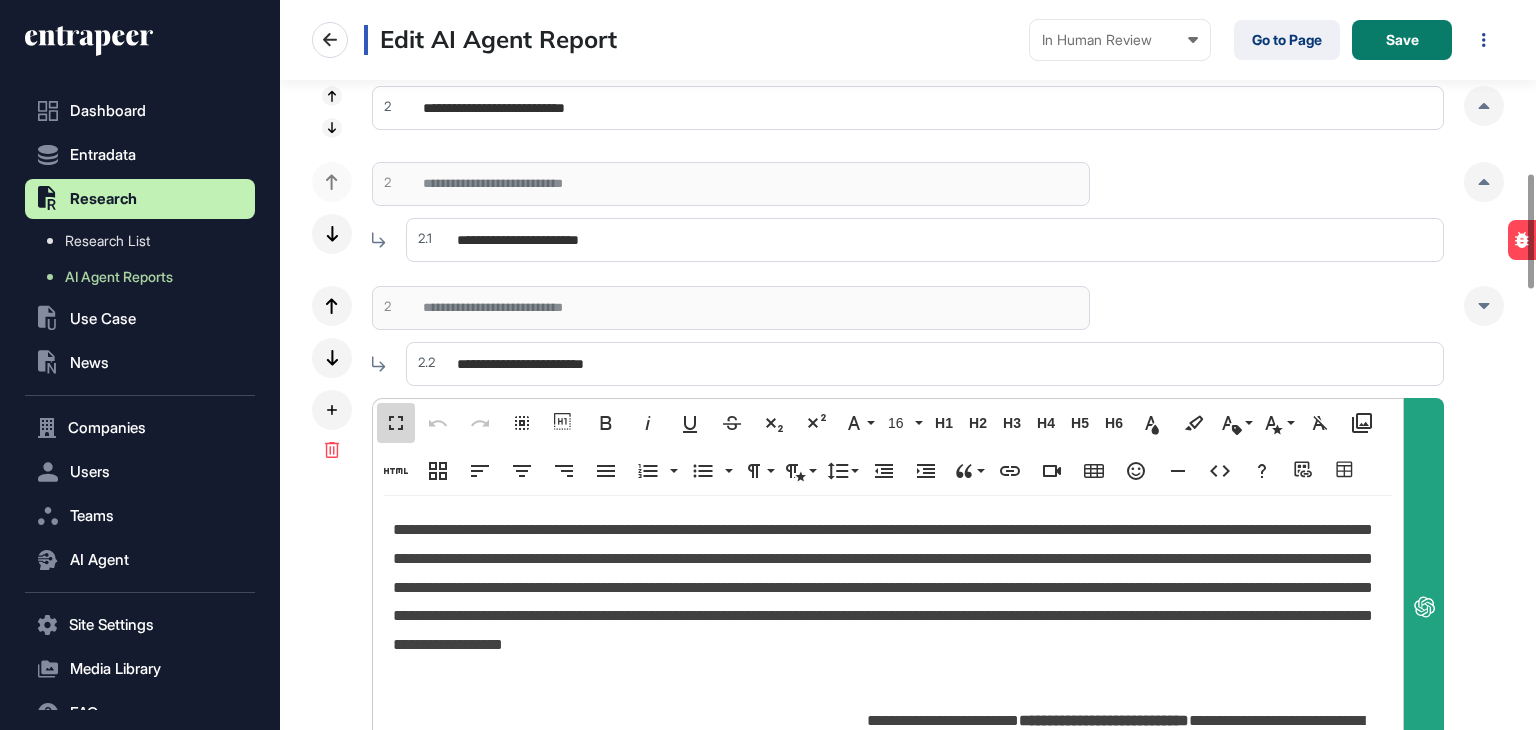 click on "Fullscreen" at bounding box center (396, 423) 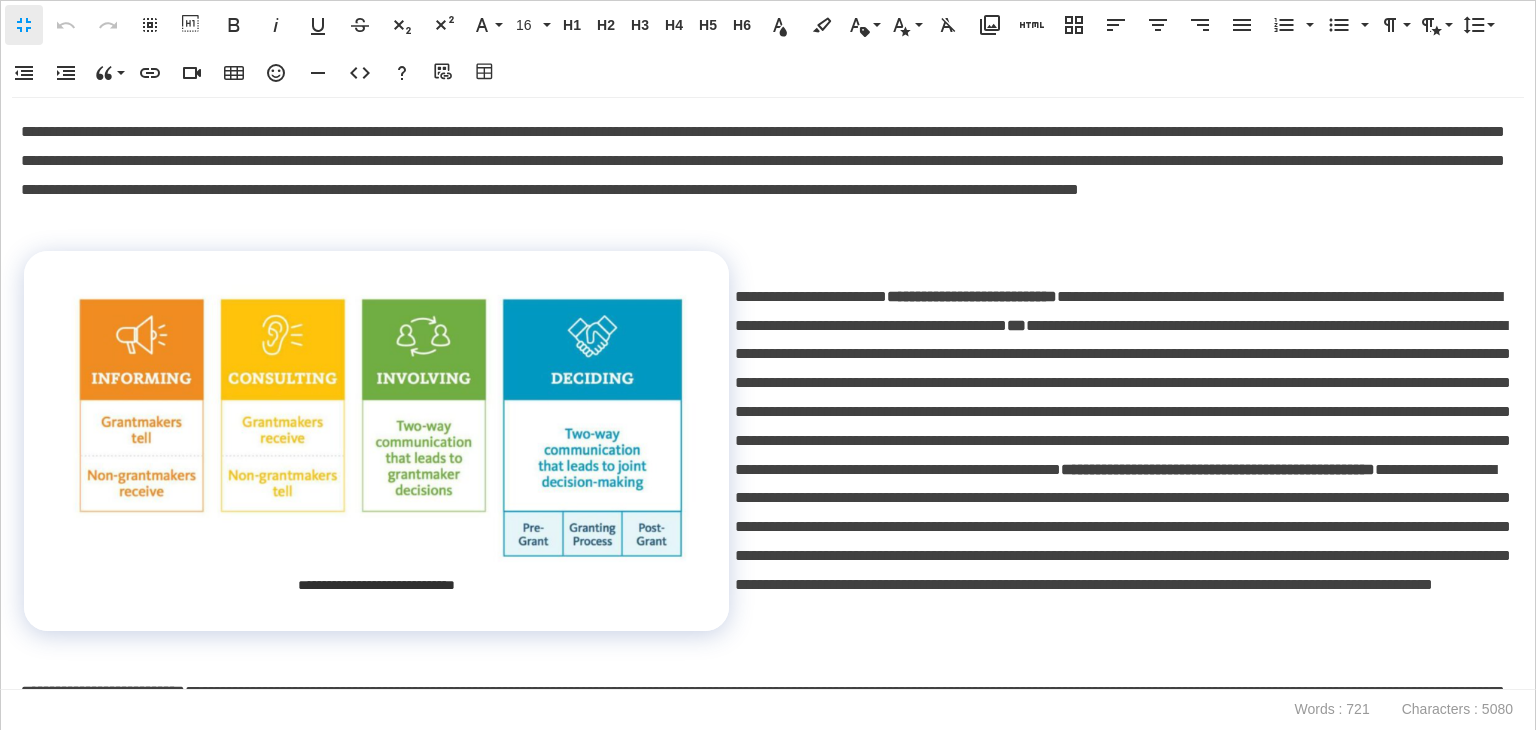scroll, scrollTop: 0, scrollLeft: 9, axis: horizontal 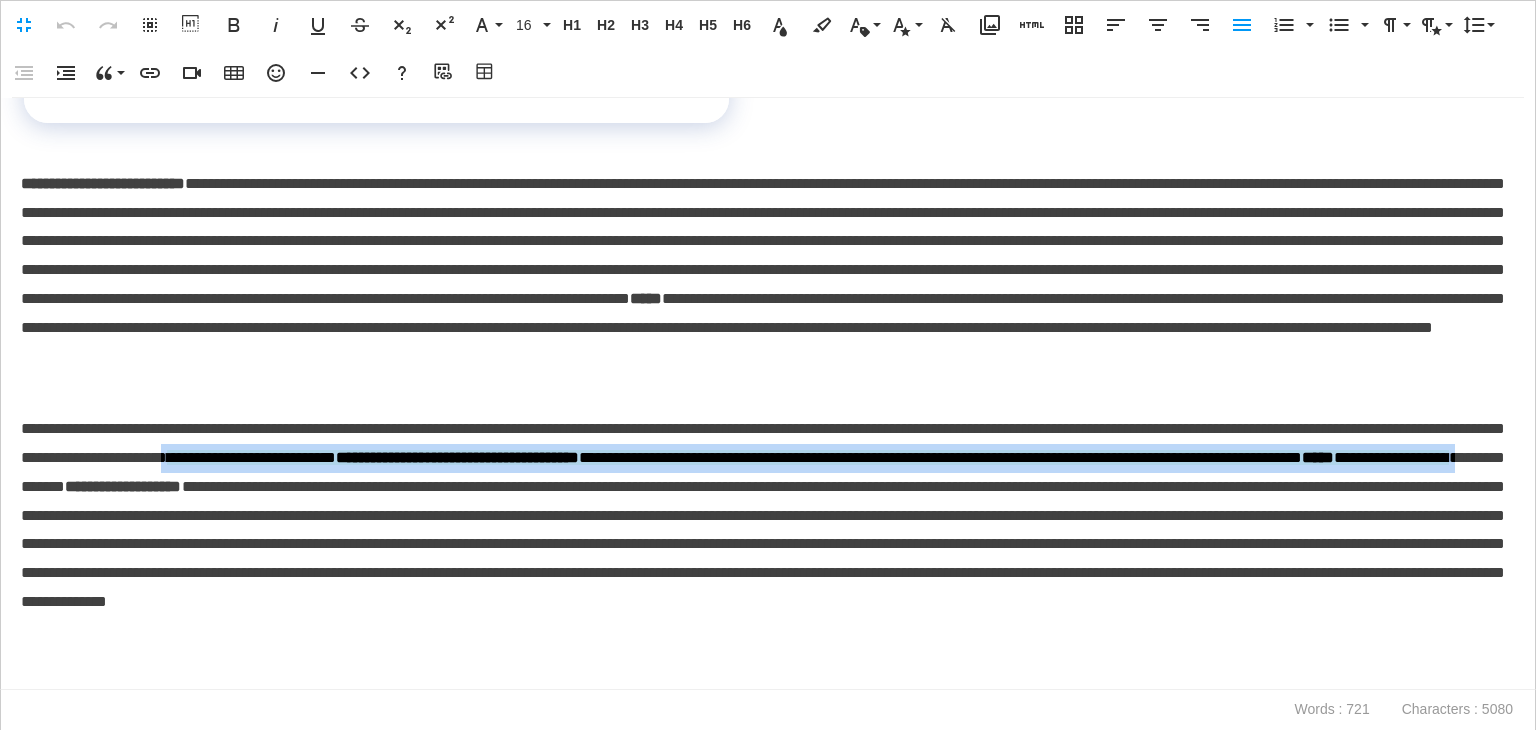 drag, startPoint x: 576, startPoint y: 456, endPoint x: 690, endPoint y: 495, distance: 120.48651 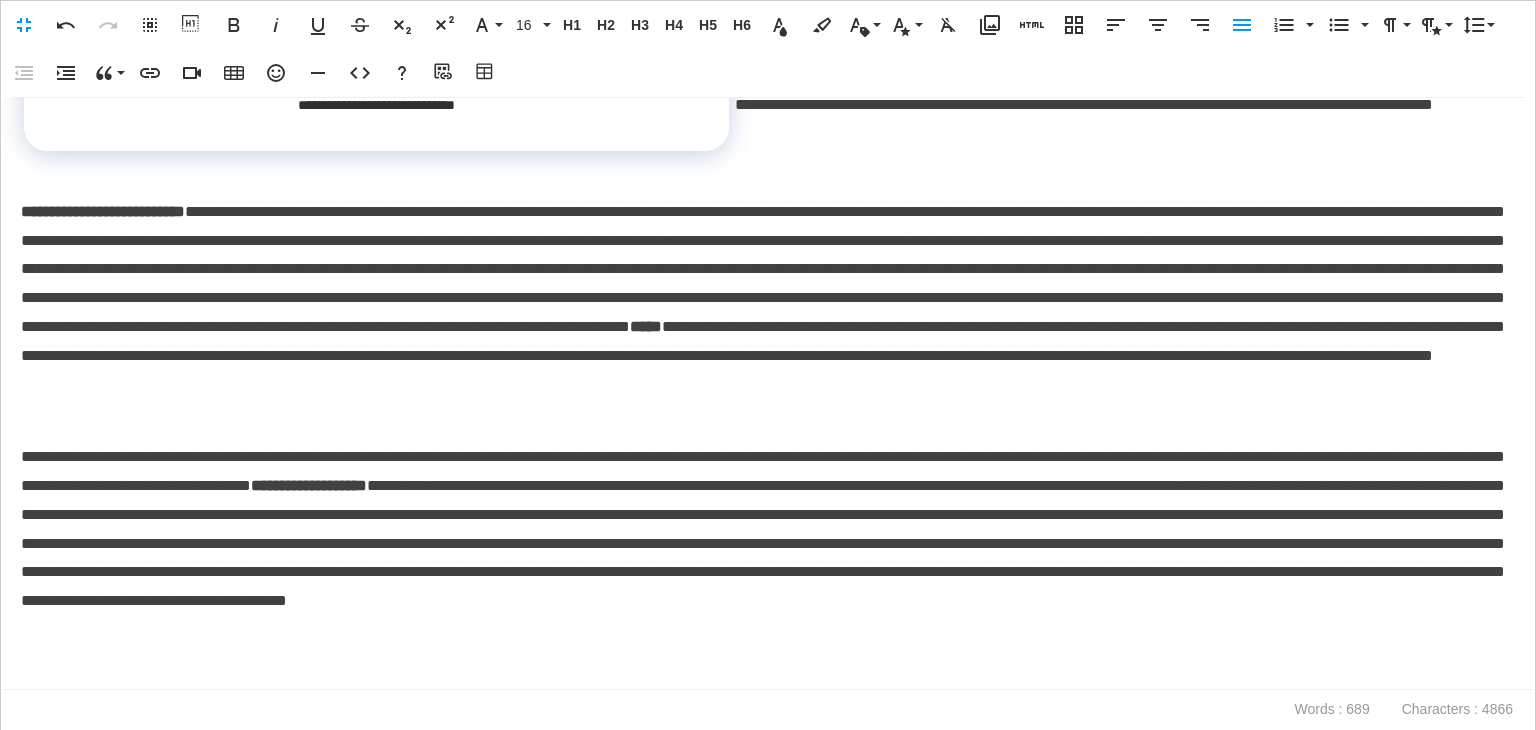 type 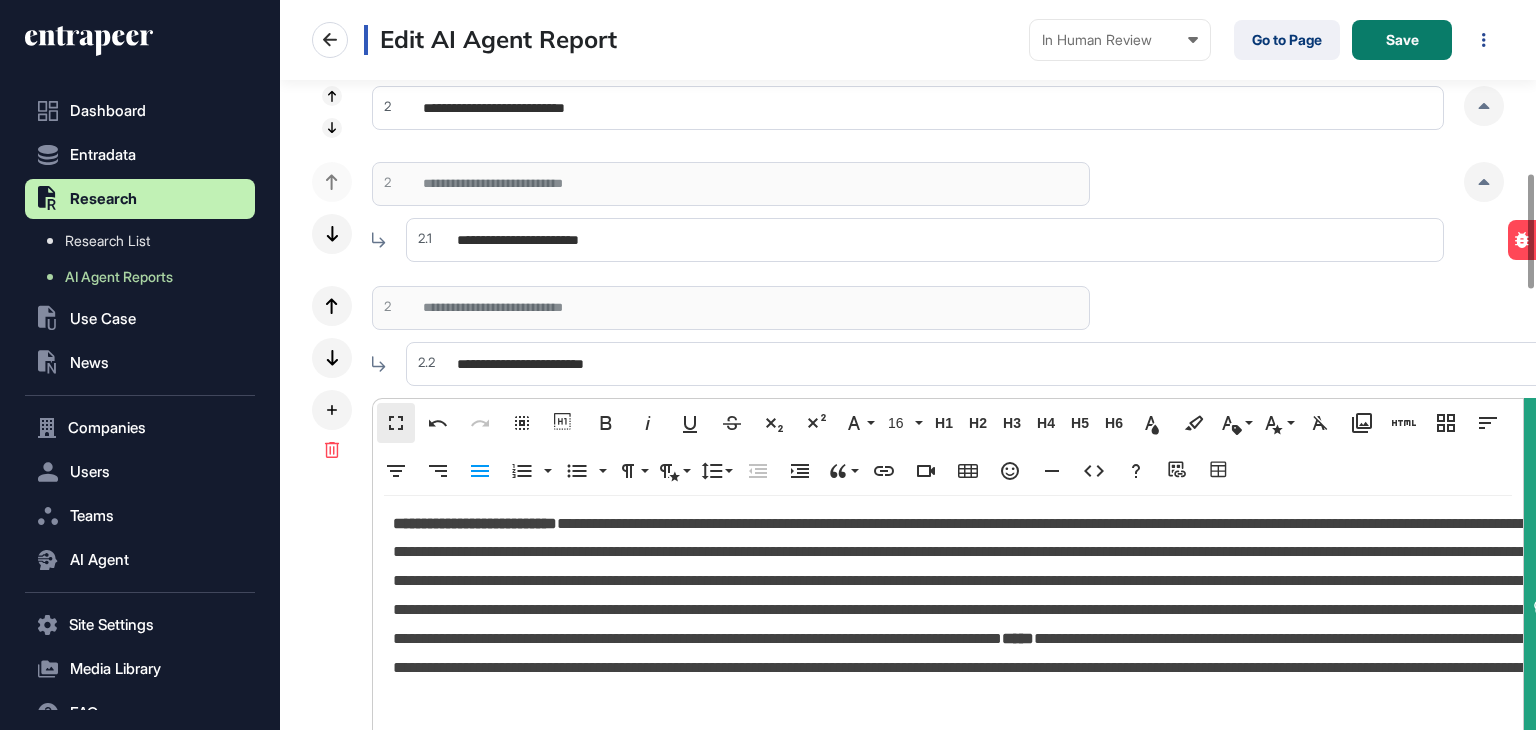 scroll, scrollTop: 0, scrollLeft: 0, axis: both 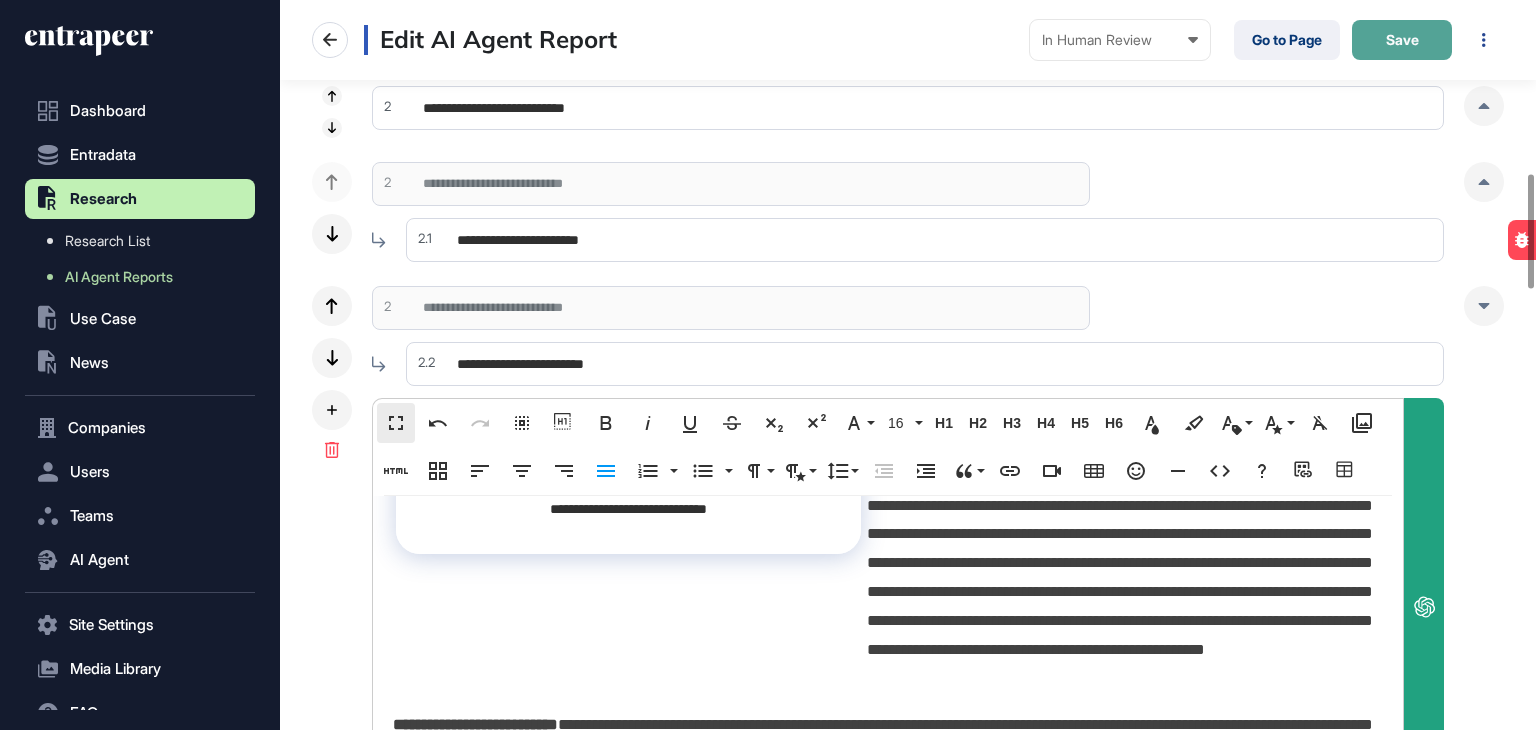 click on "Save" at bounding box center (1402, 40) 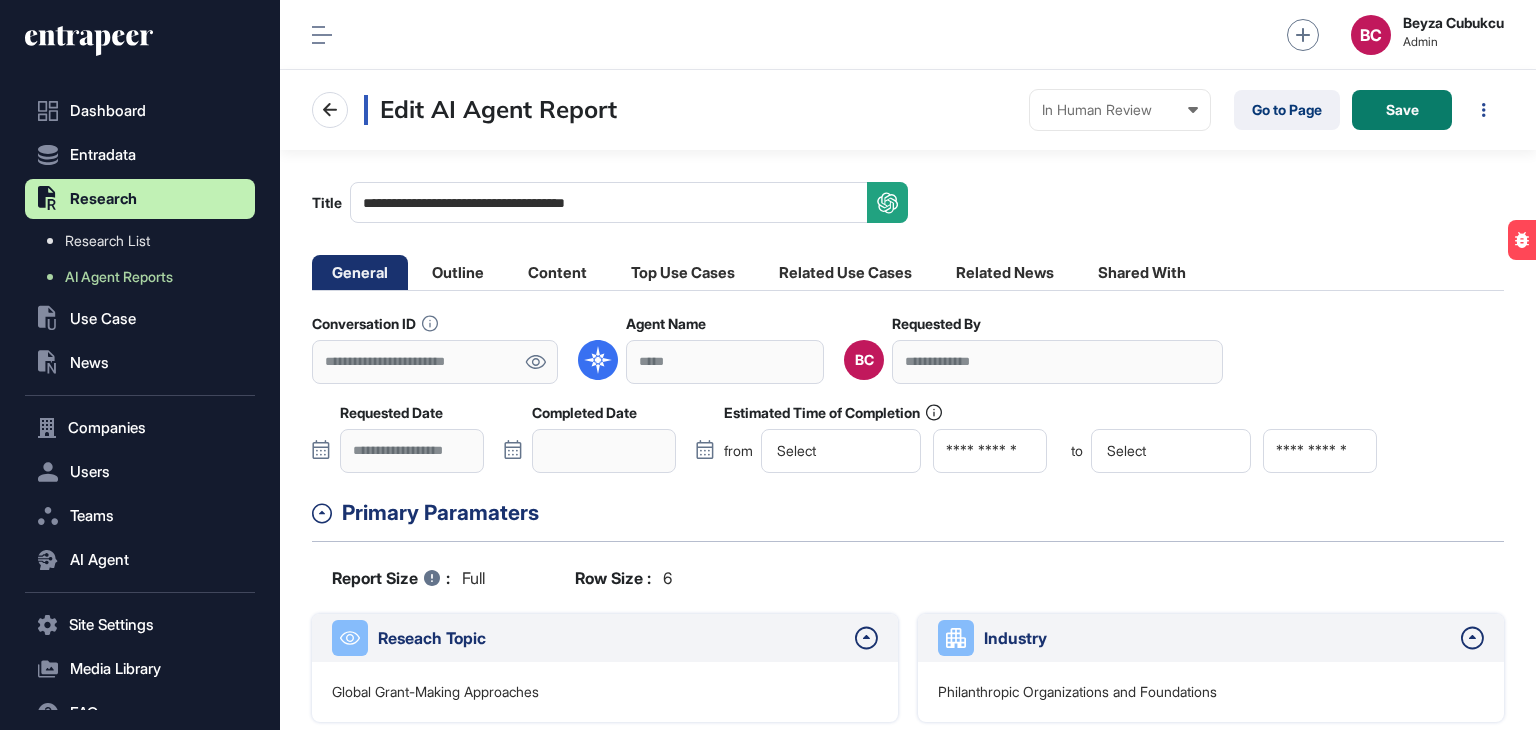 scroll, scrollTop: 0, scrollLeft: 0, axis: both 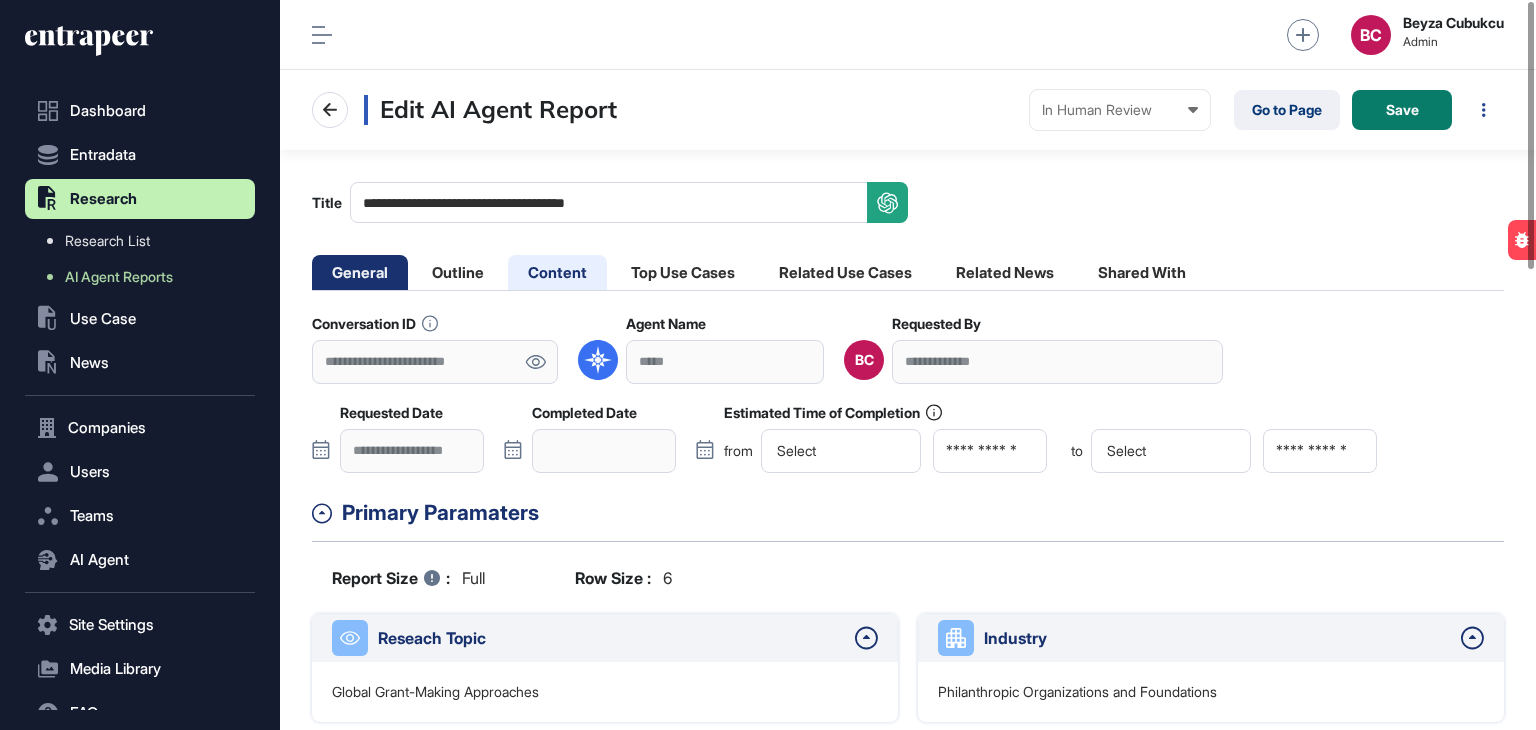 click on "Content" 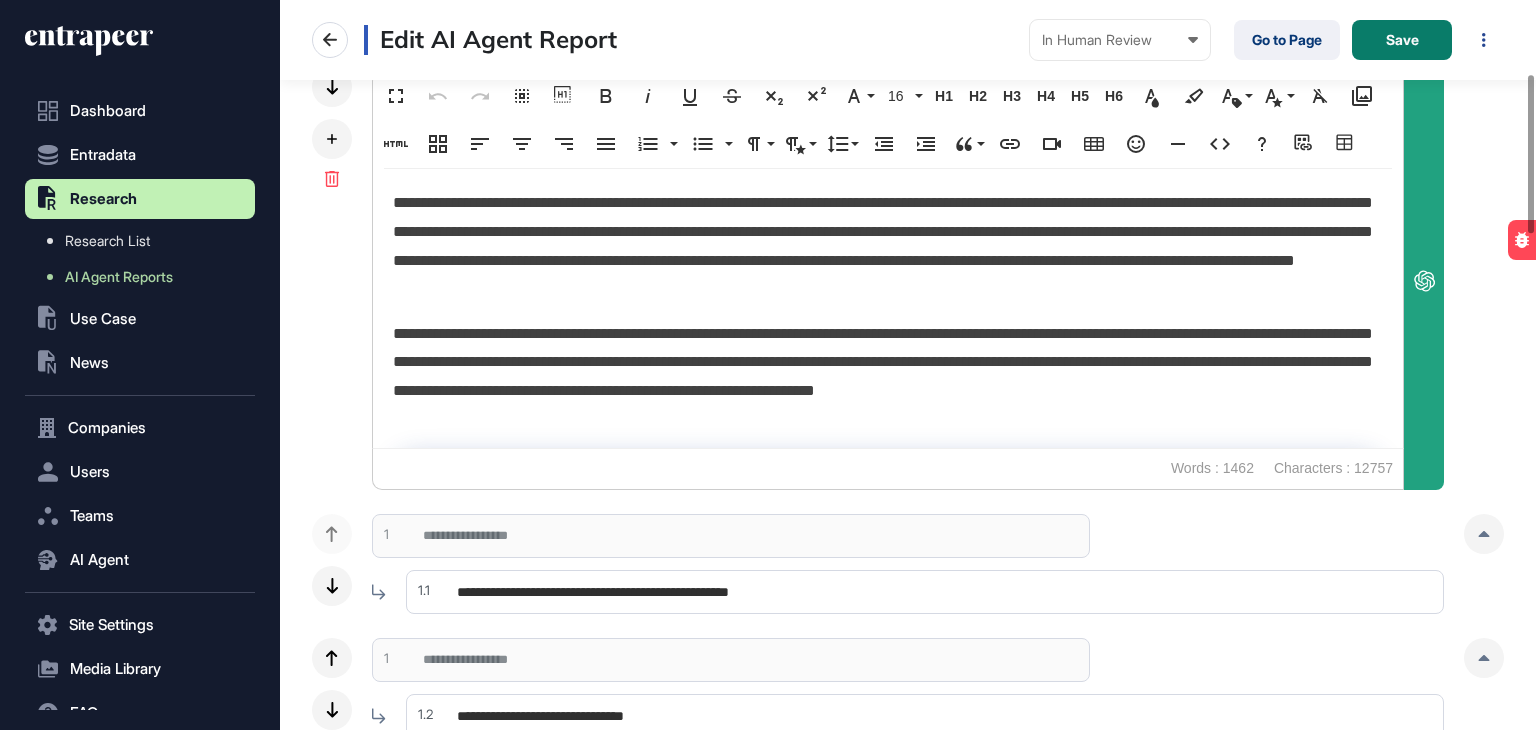 scroll, scrollTop: 800, scrollLeft: 0, axis: vertical 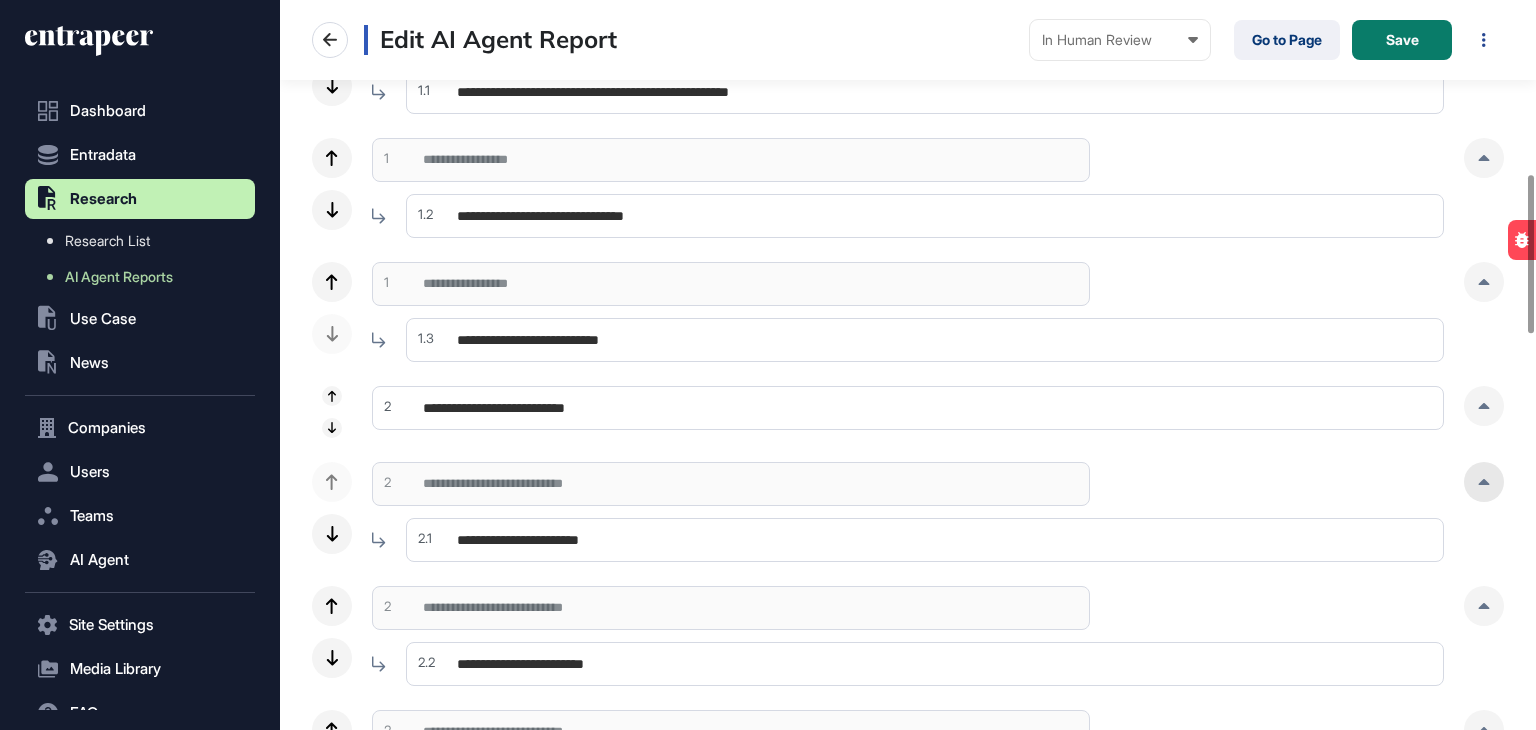 click at bounding box center [1484, 482] 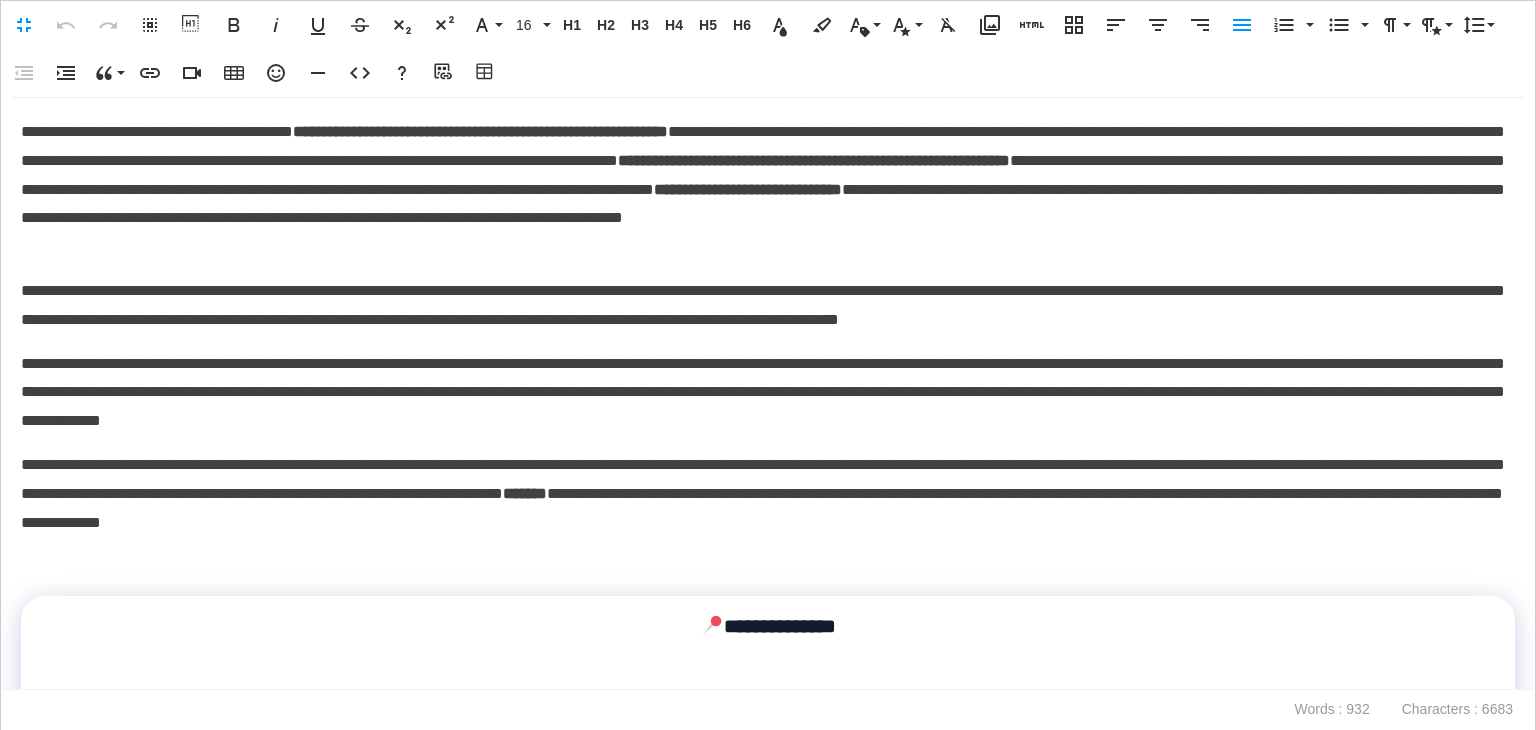 scroll, scrollTop: 0, scrollLeft: 9, axis: horizontal 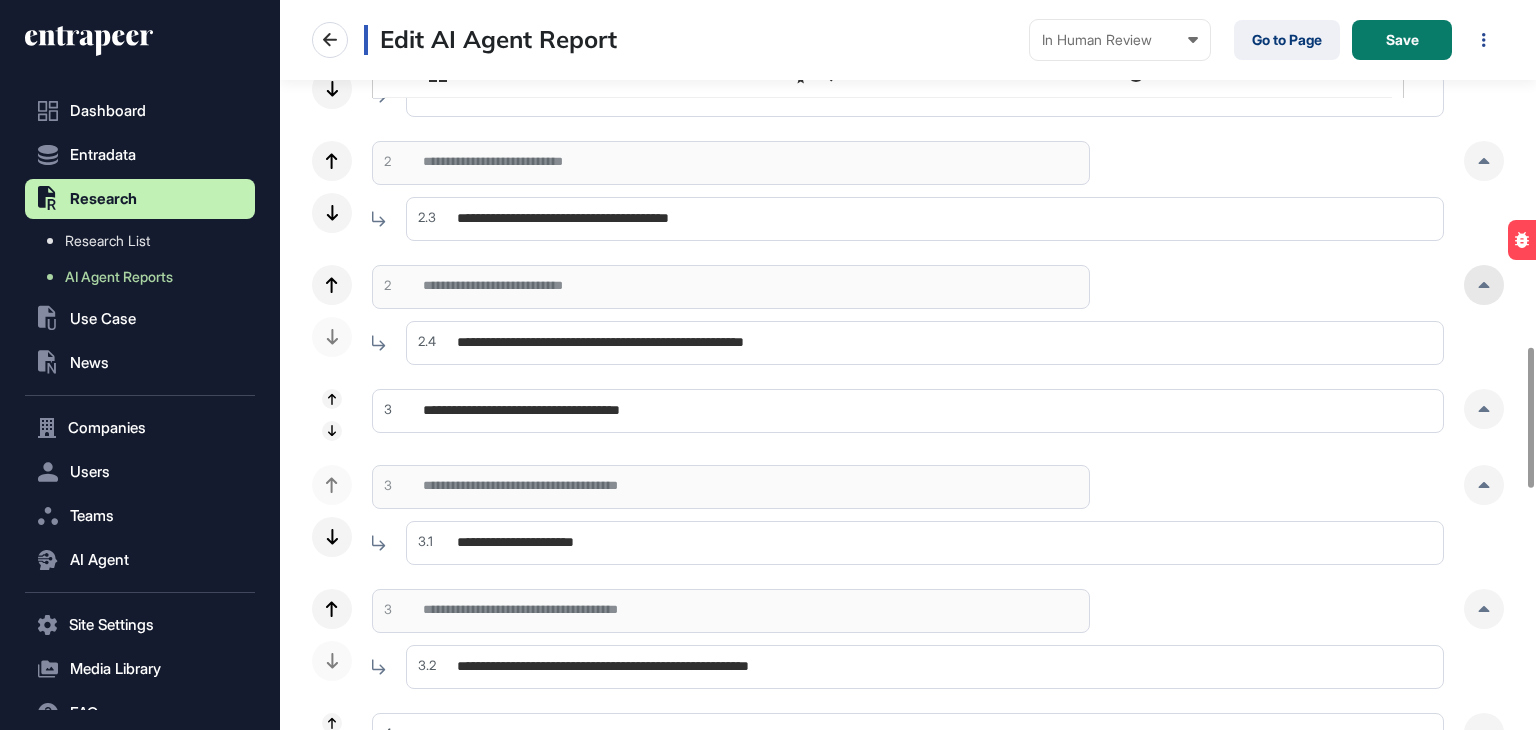 click at bounding box center [1484, 285] 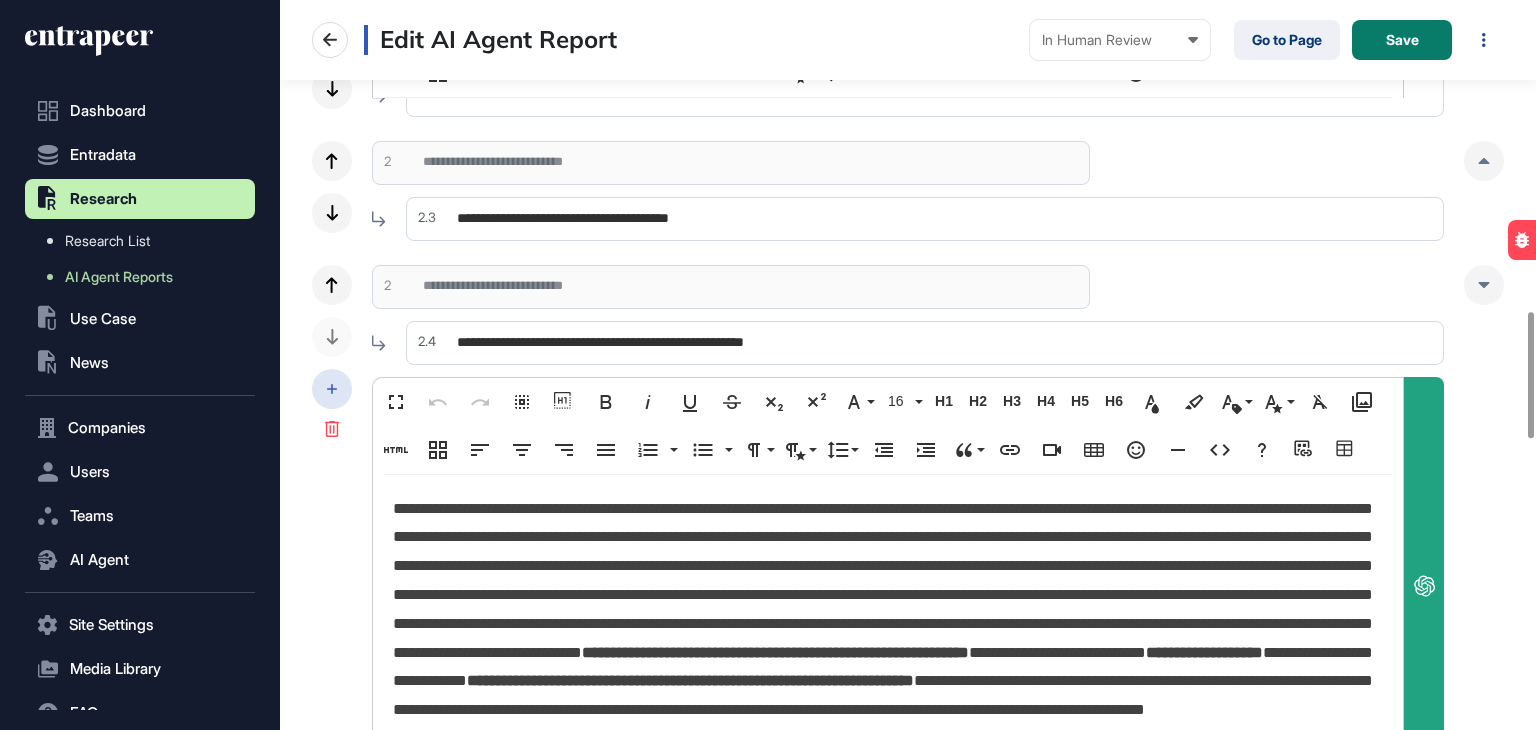 click 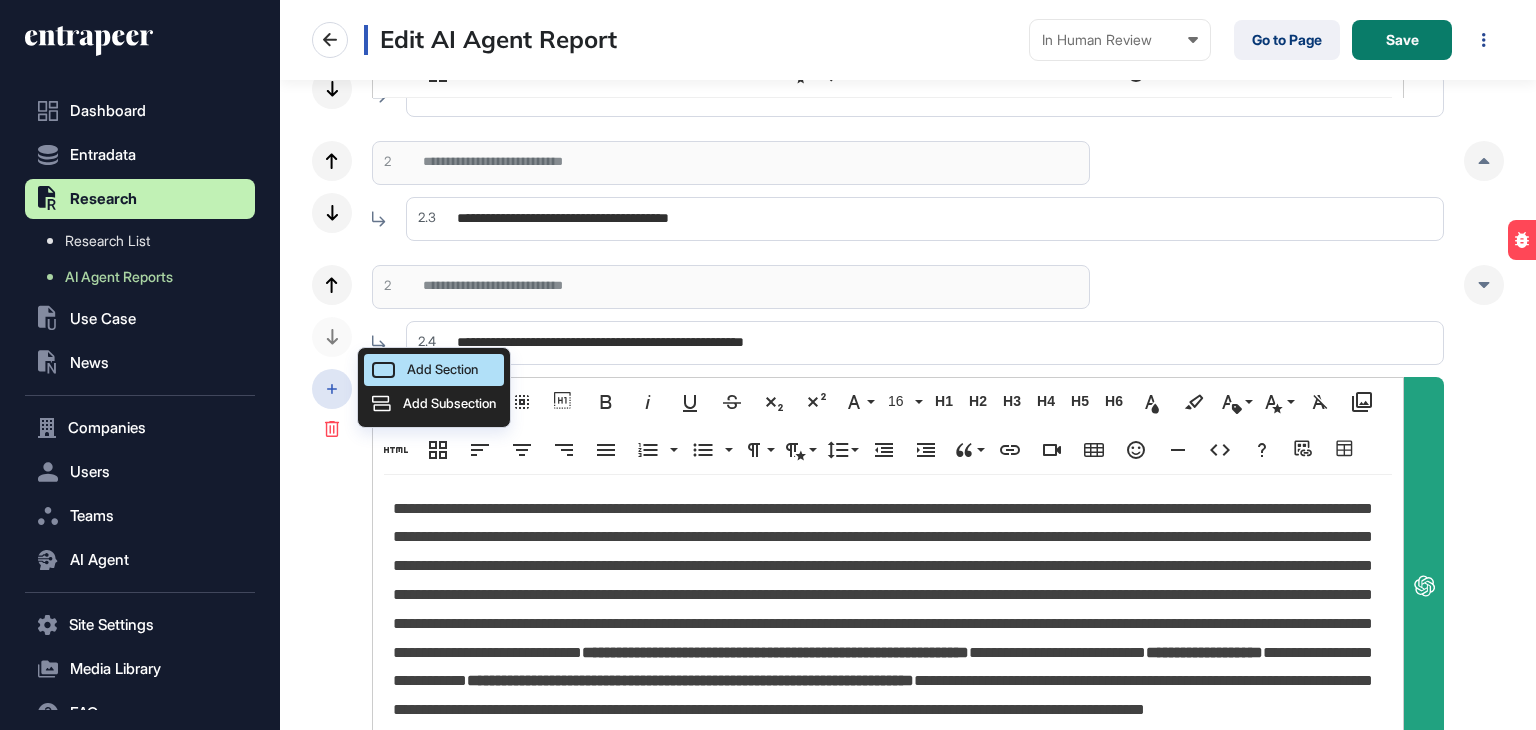 click on "Add Section" at bounding box center (442, 369) 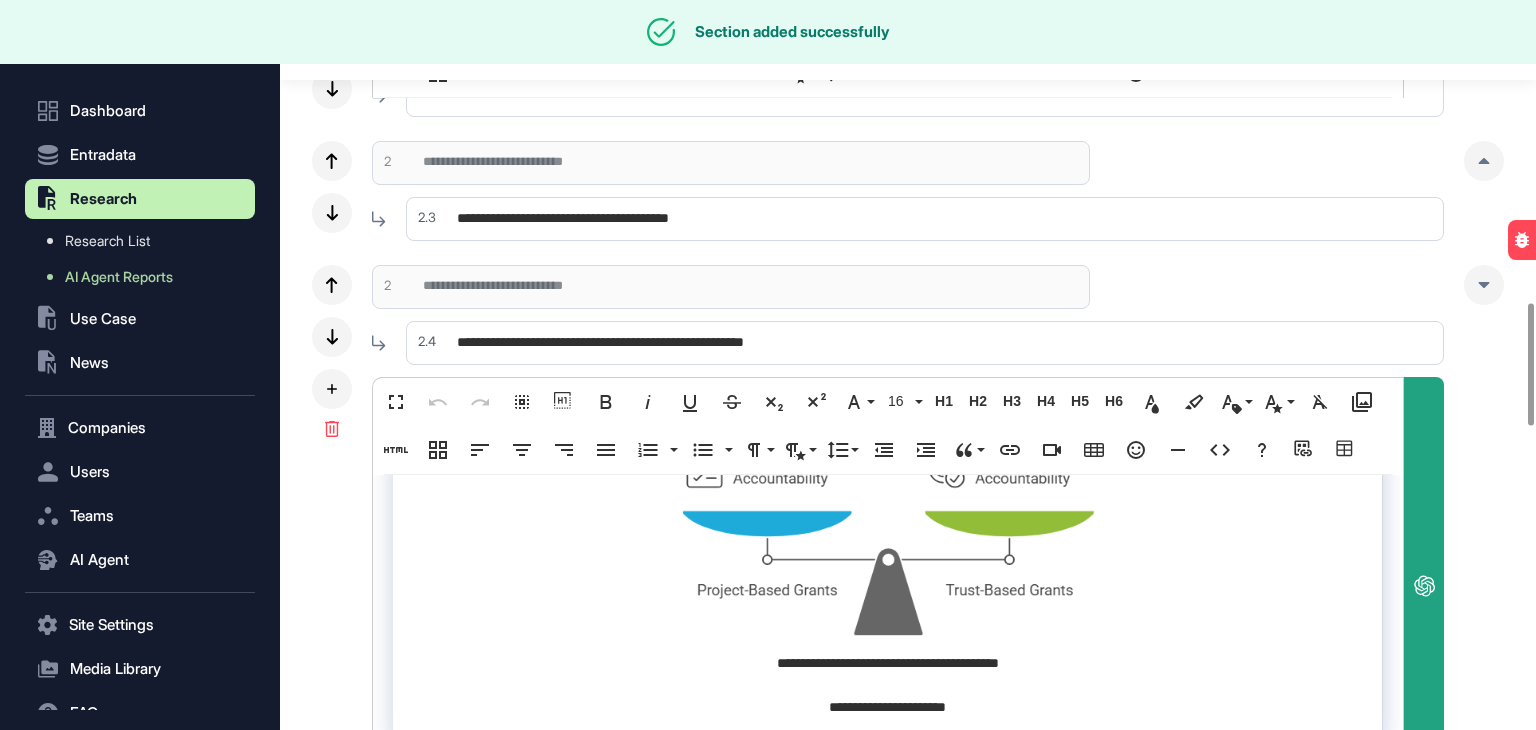 scroll, scrollTop: 500, scrollLeft: 0, axis: vertical 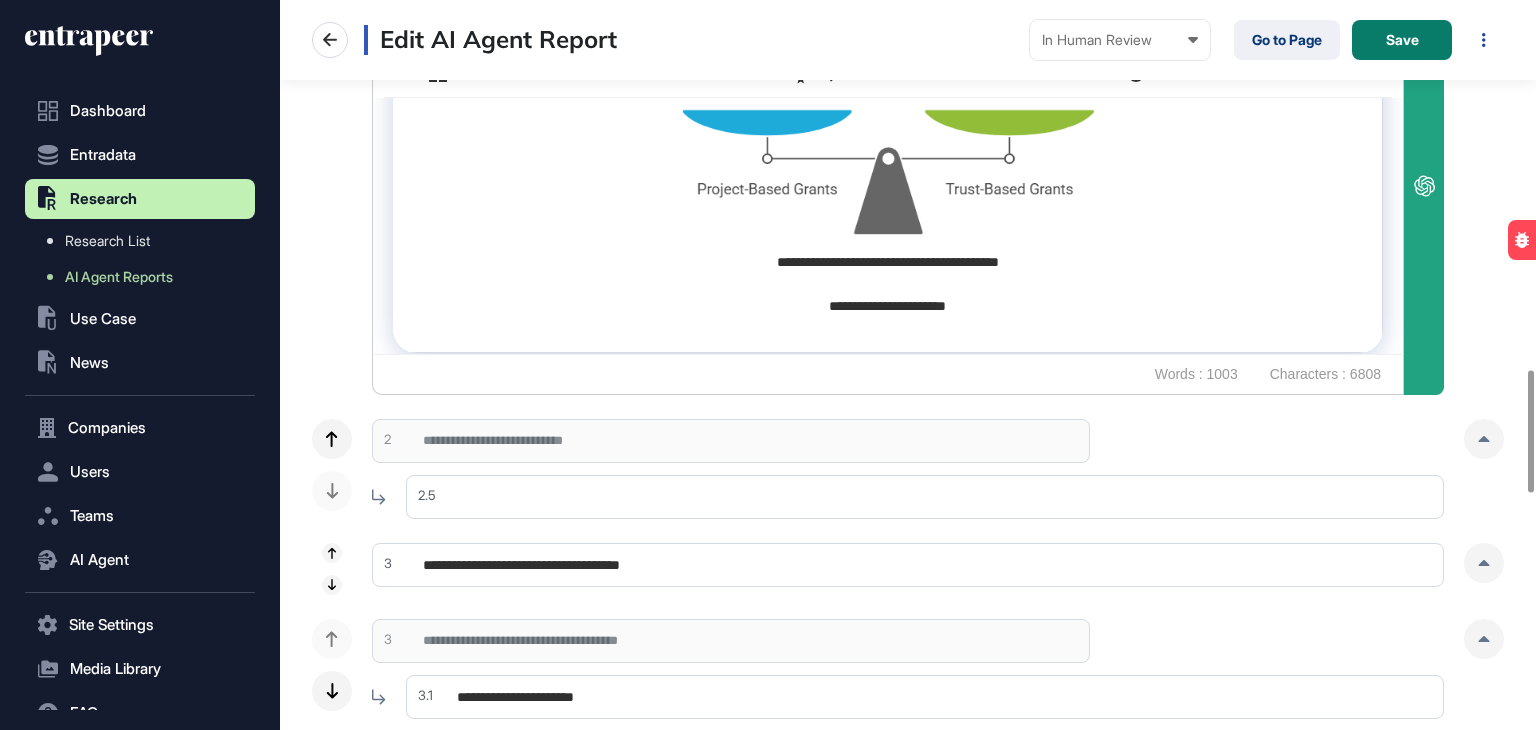 click at bounding box center (925, 497) 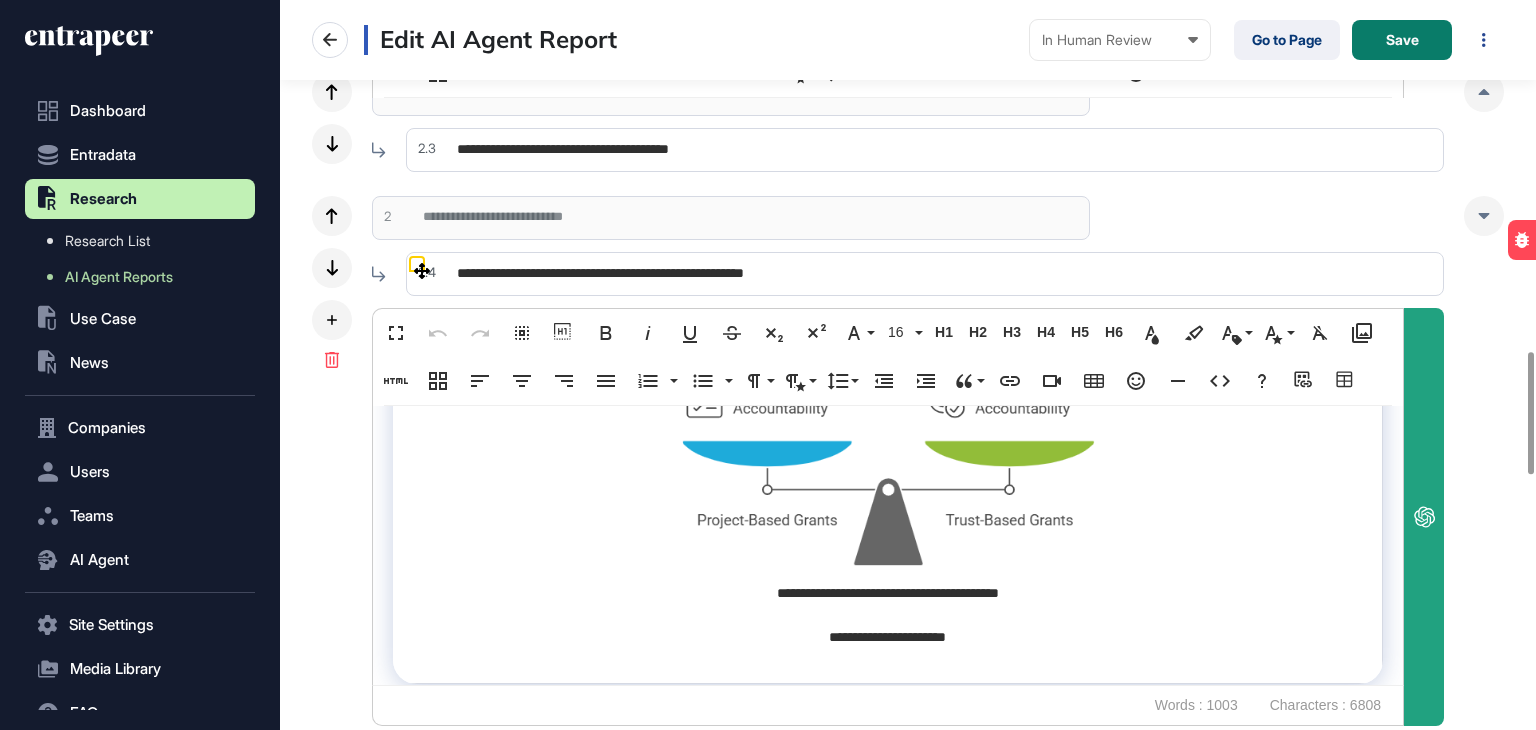 scroll, scrollTop: 2200, scrollLeft: 0, axis: vertical 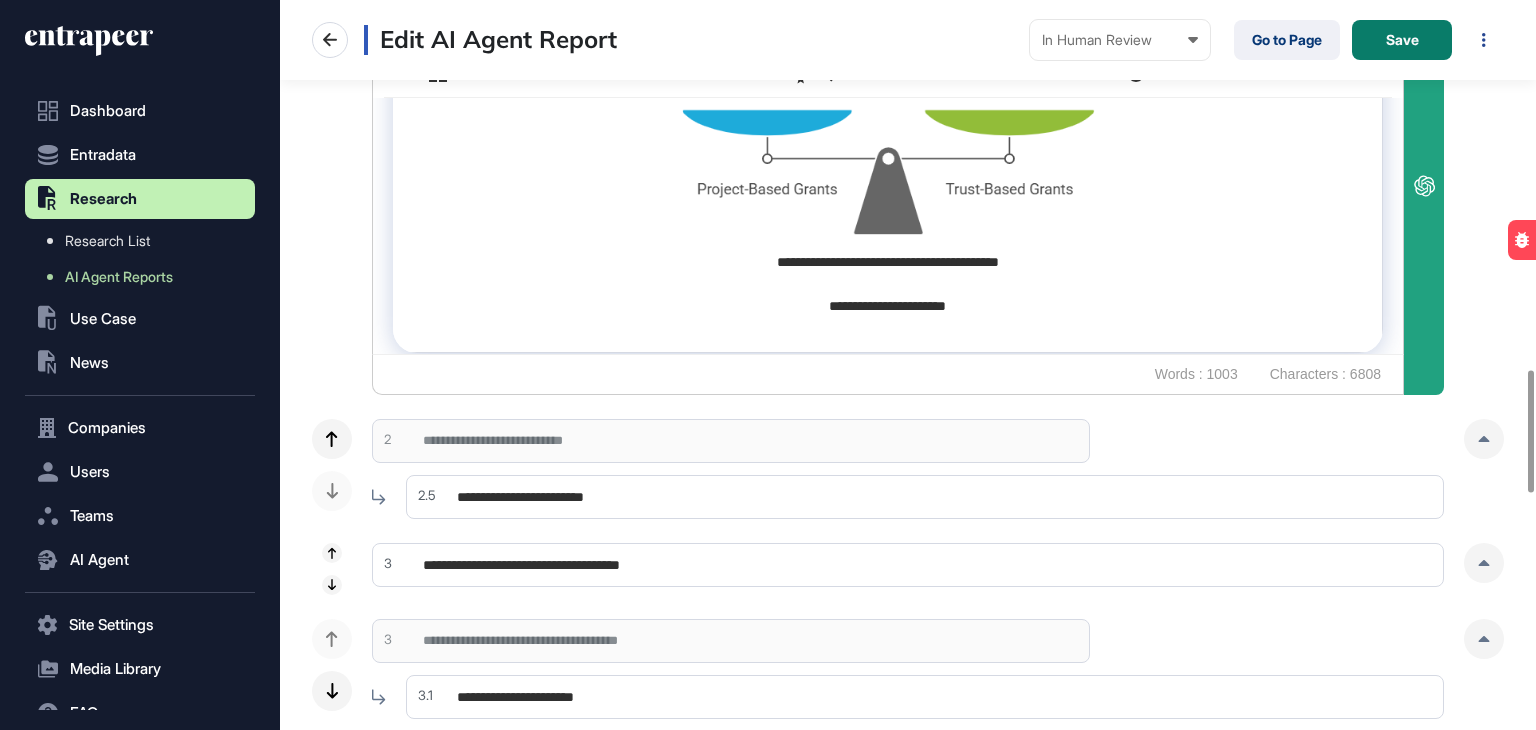 click on "**********" at bounding box center (925, 497) 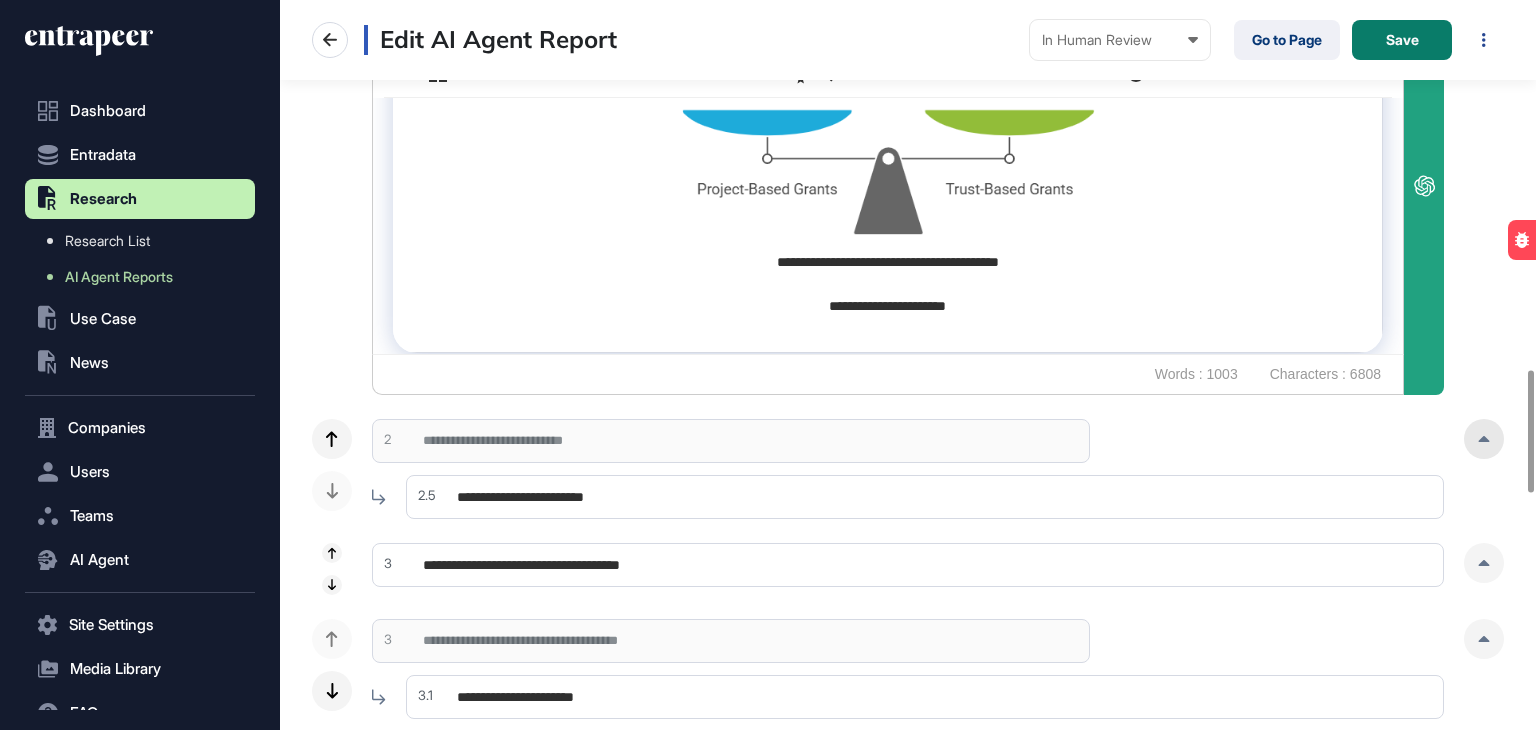 type on "**********" 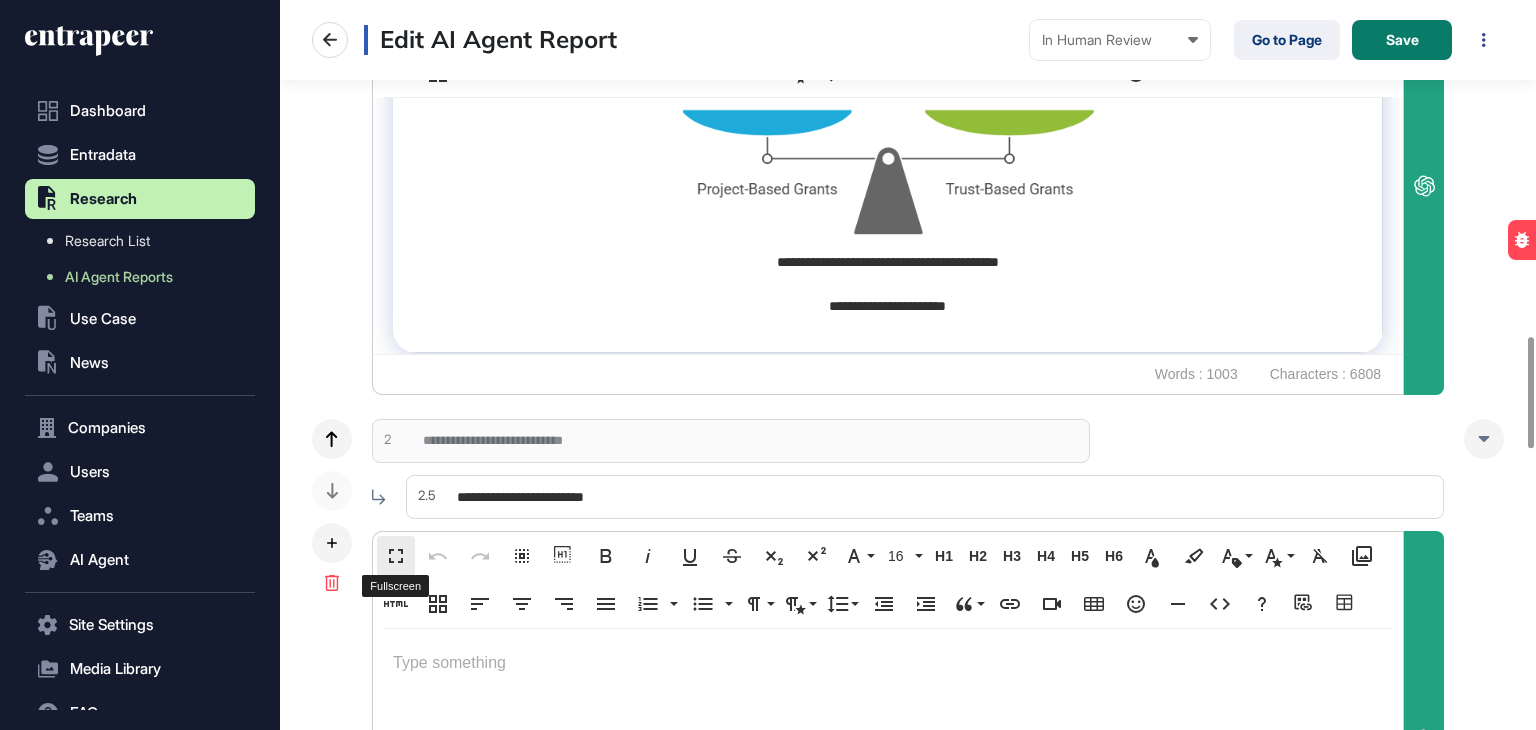 click on "Fullscreen" at bounding box center (396, 556) 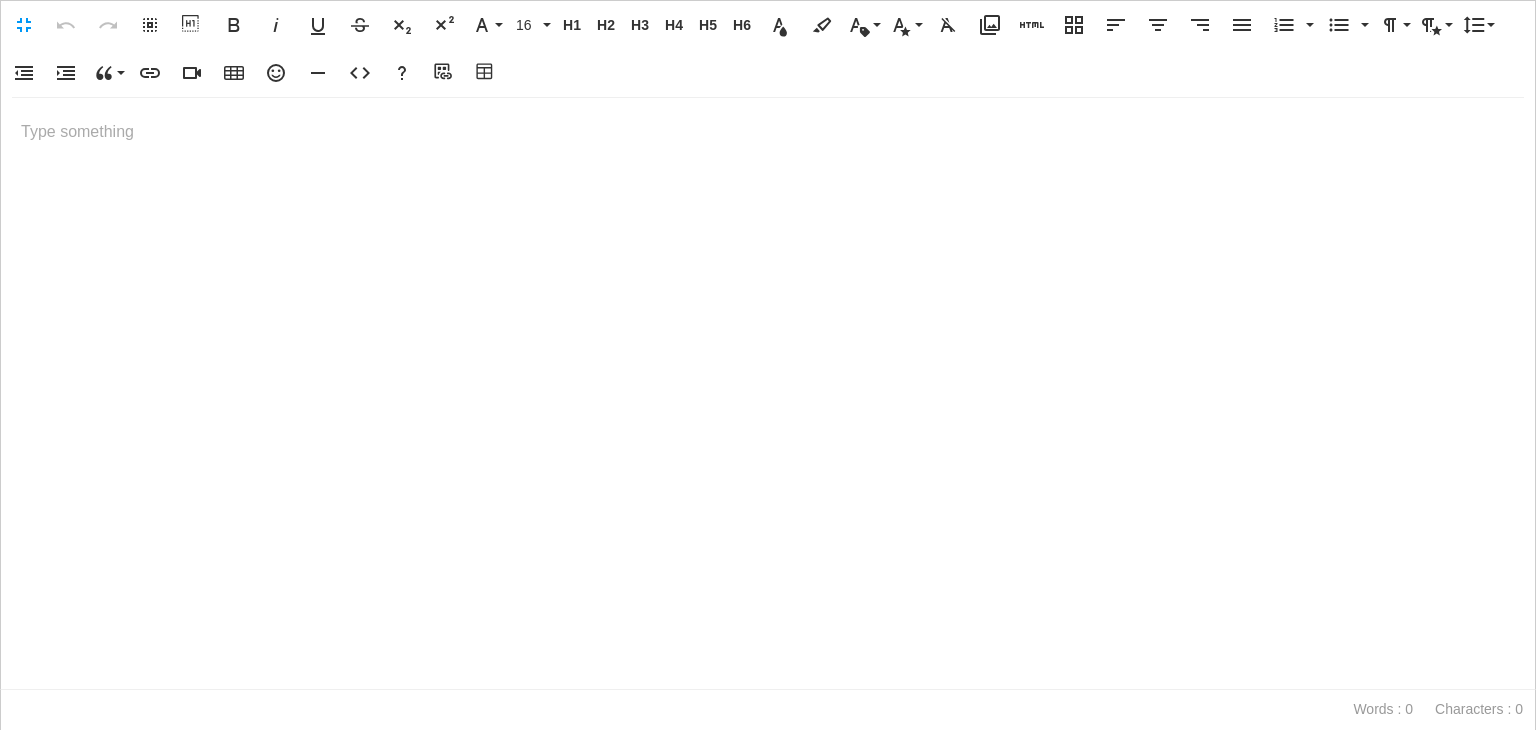 scroll, scrollTop: 0, scrollLeft: 9, axis: horizontal 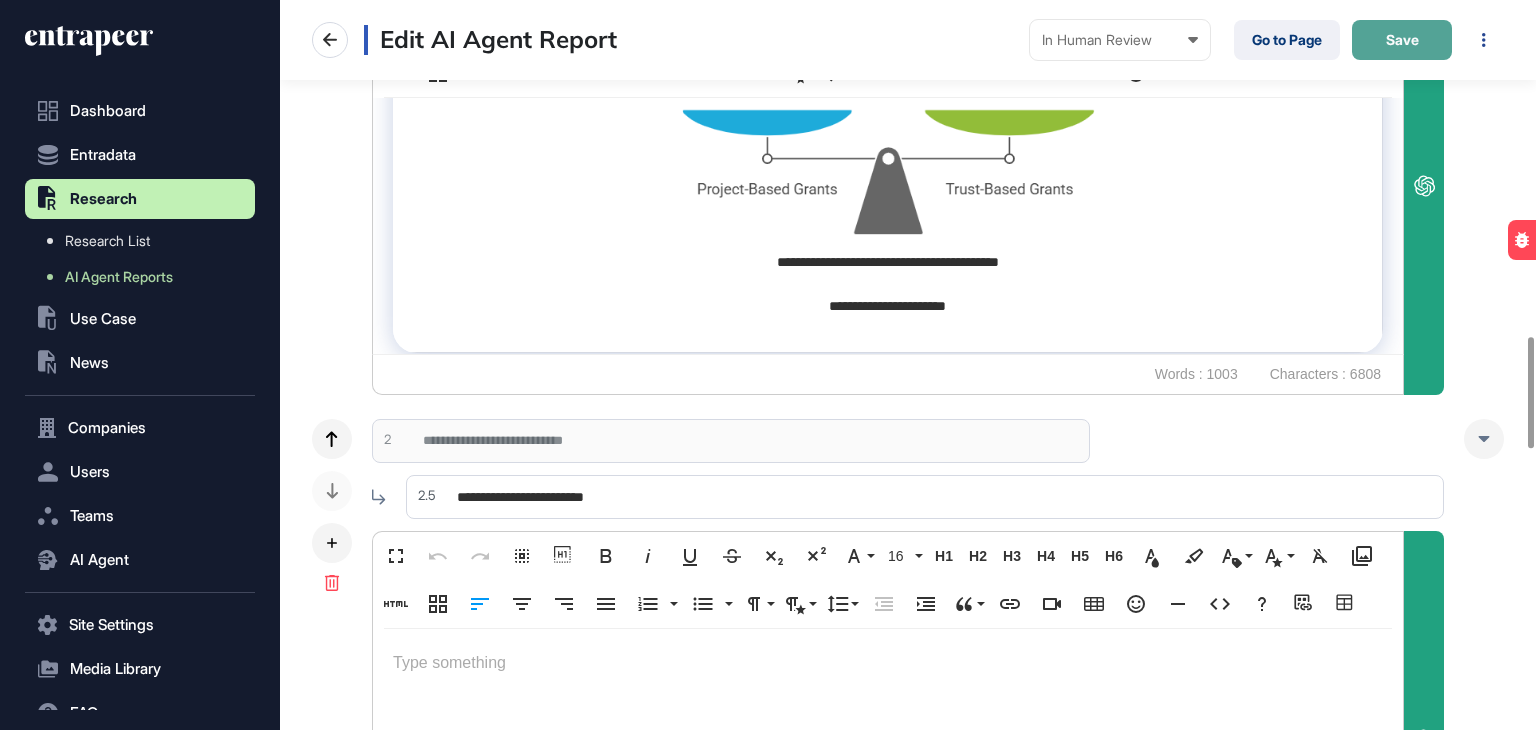 click on "Save" at bounding box center [1402, 40] 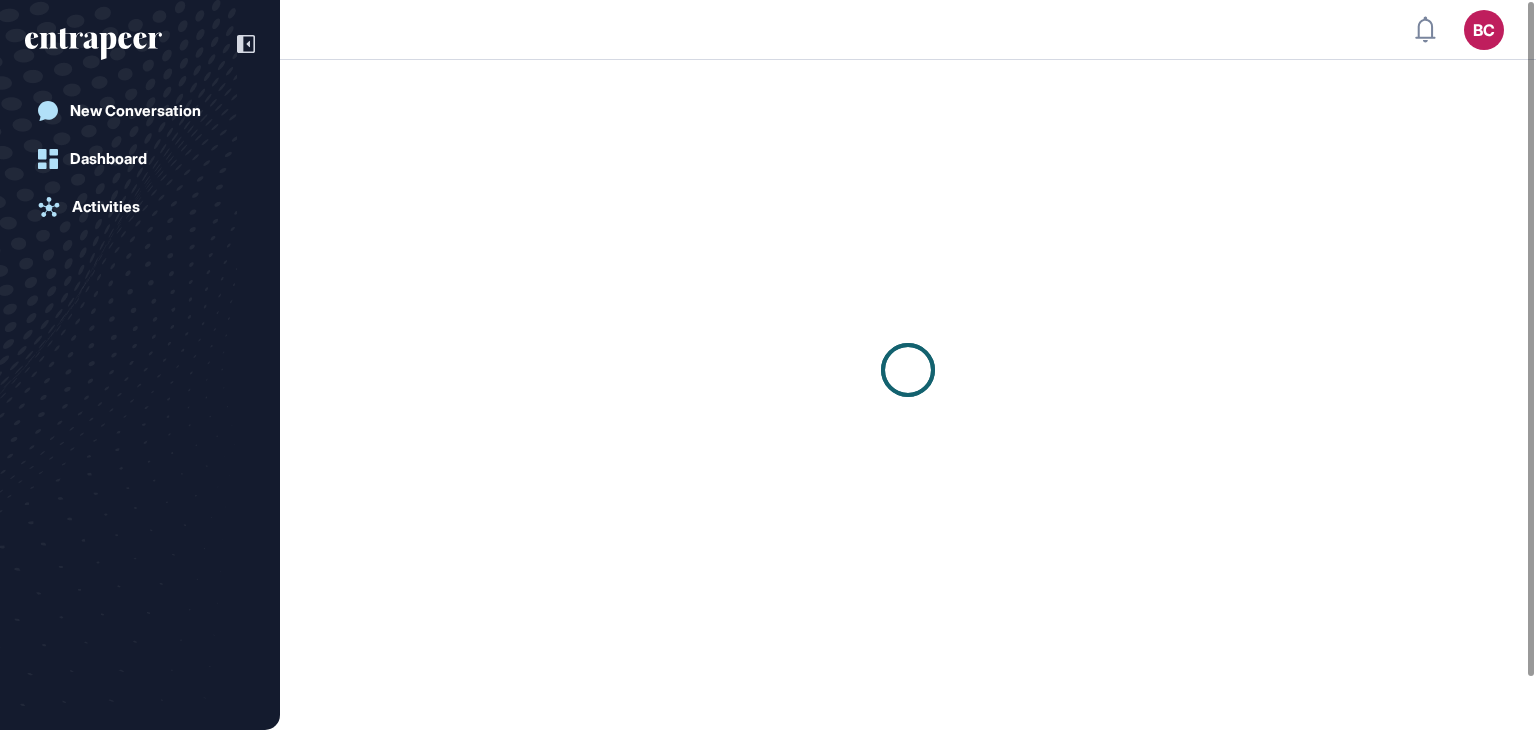 scroll, scrollTop: 0, scrollLeft: 0, axis: both 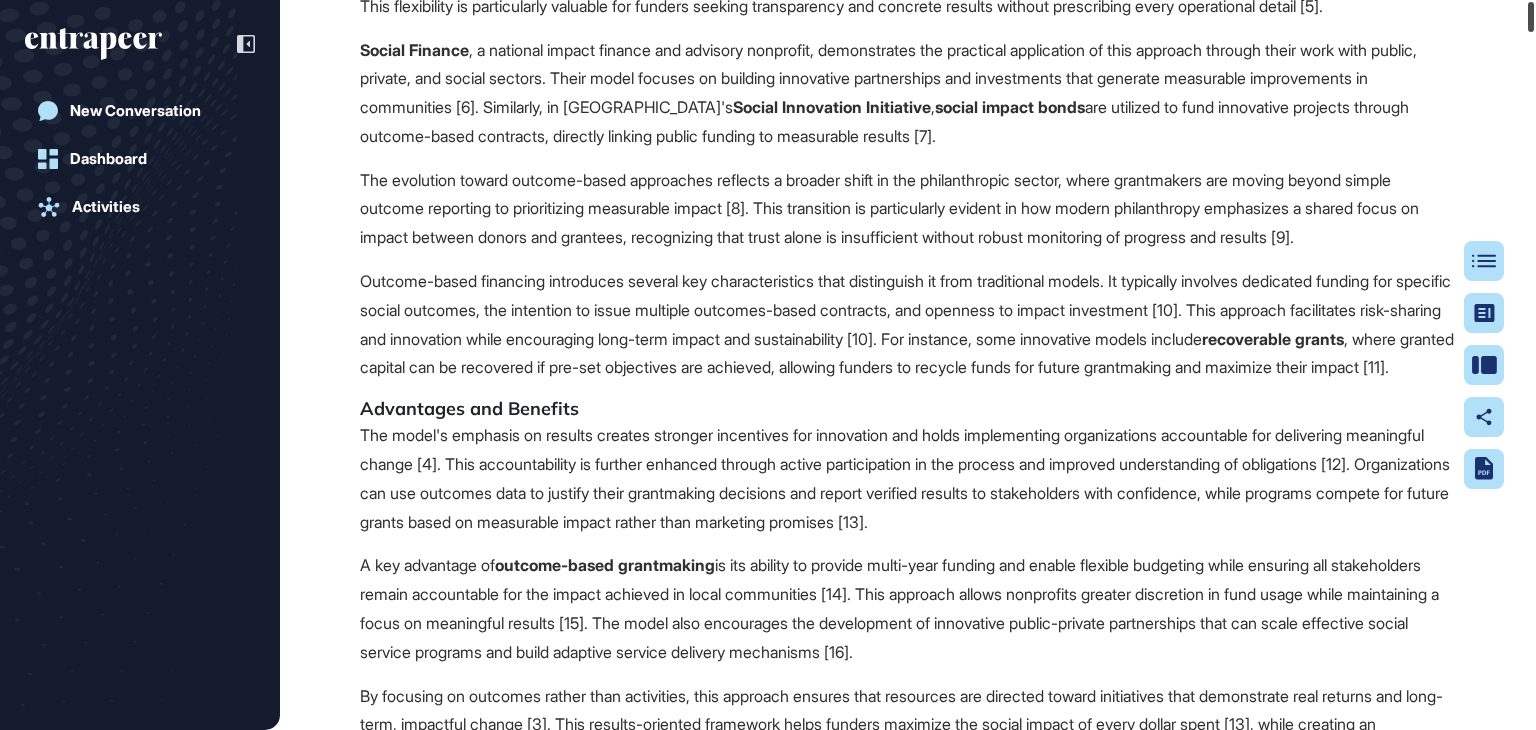 drag, startPoint x: 1535, startPoint y: 75, endPoint x: 1535, endPoint y: -33, distance: 108 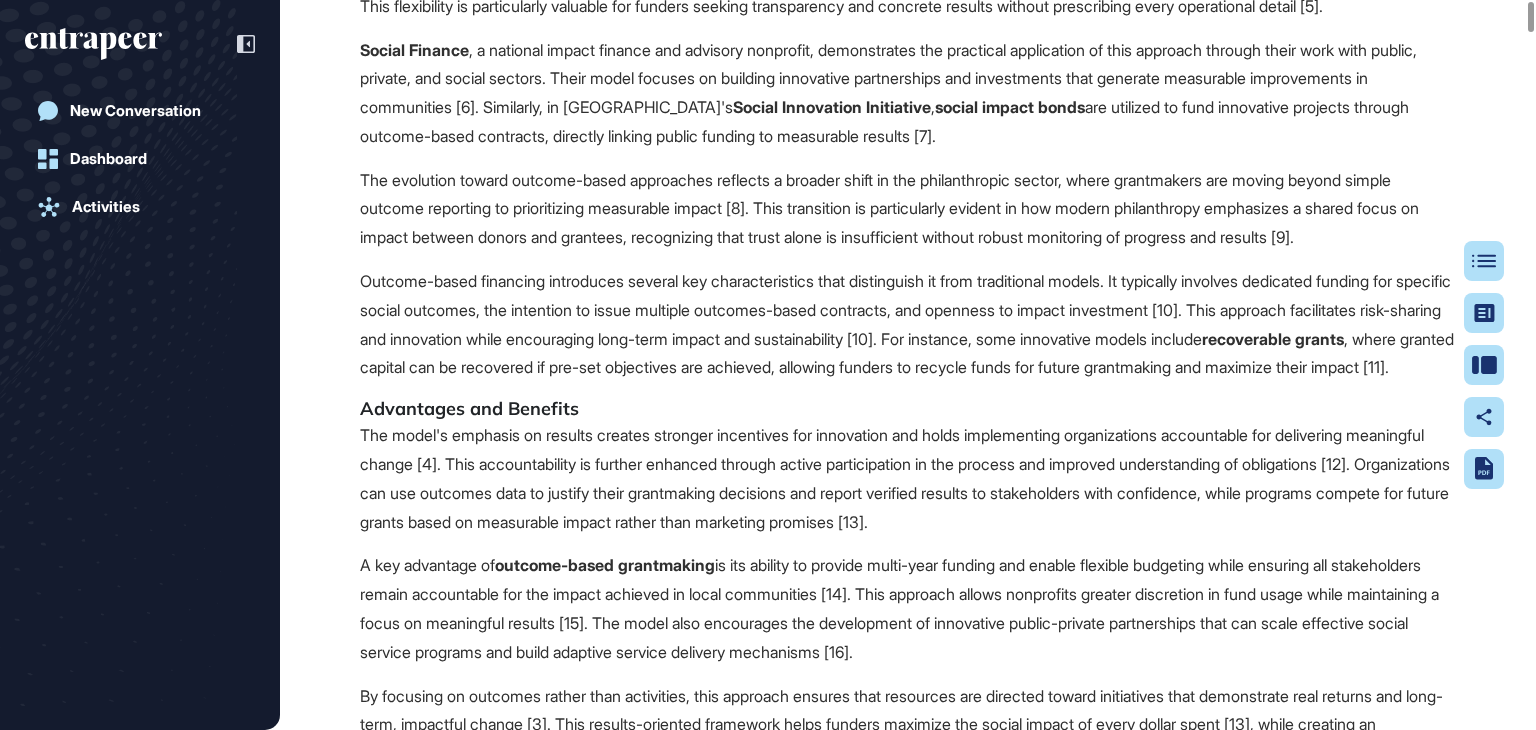 scroll, scrollTop: 0, scrollLeft: 0, axis: both 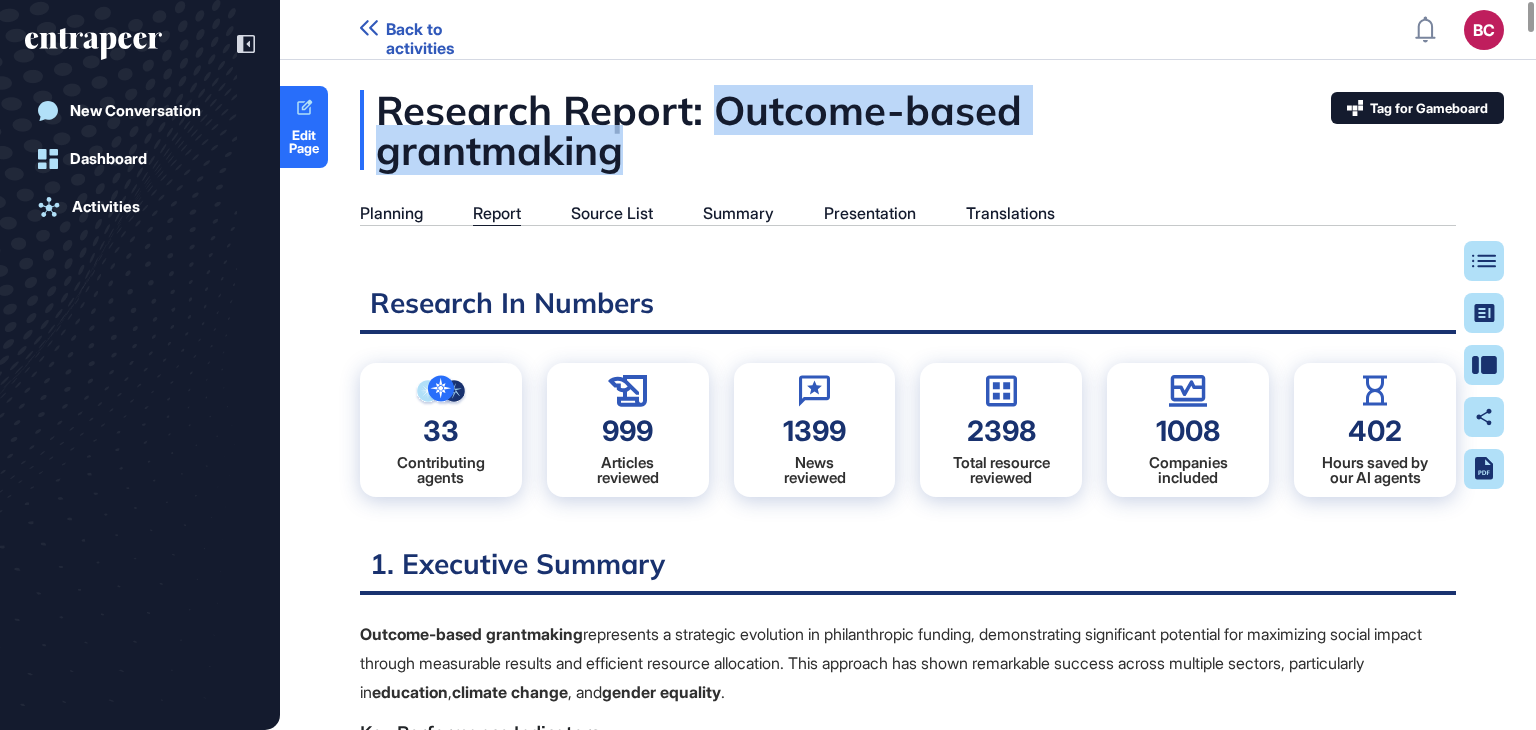 drag, startPoint x: 722, startPoint y: 116, endPoint x: 855, endPoint y: 175, distance: 145.49915 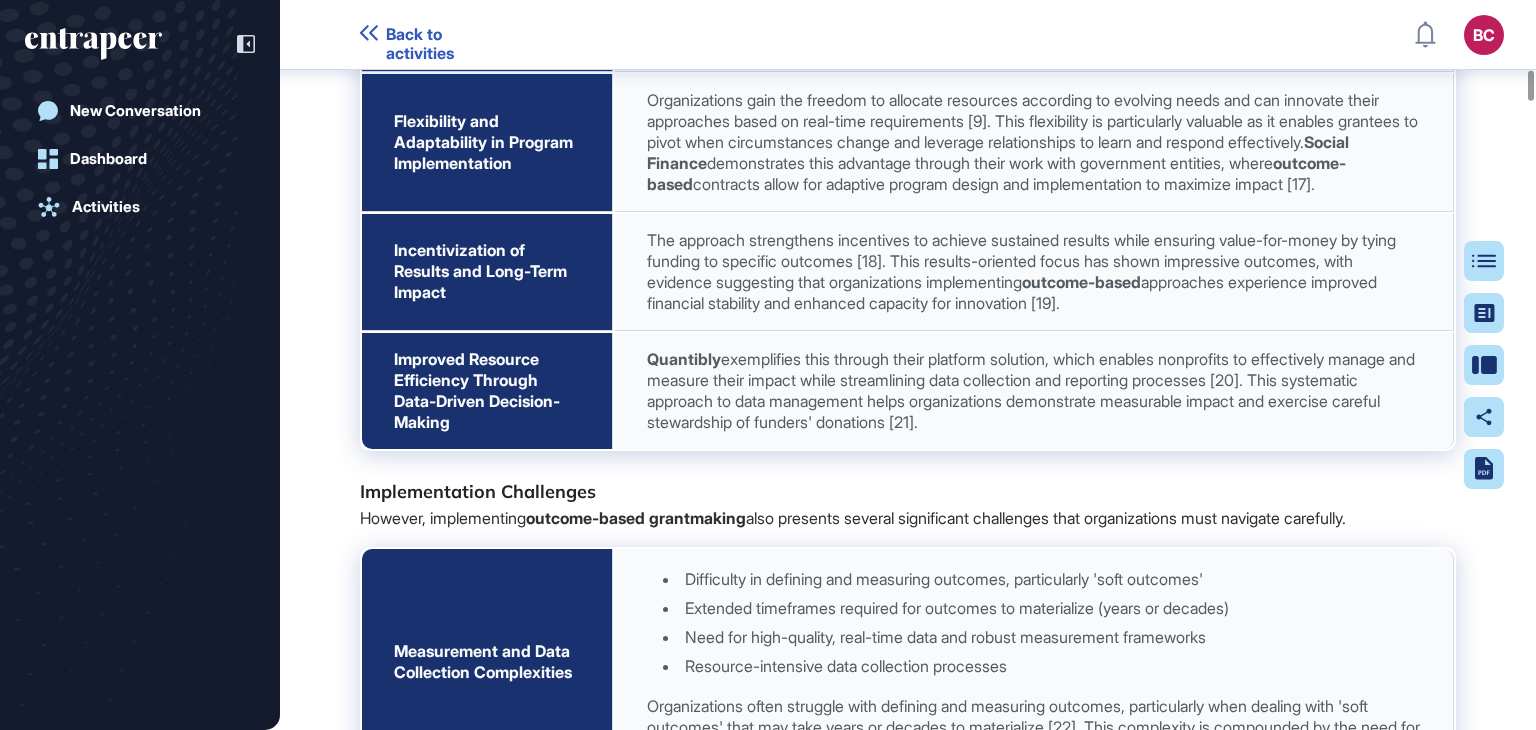 scroll, scrollTop: 6210, scrollLeft: 0, axis: vertical 